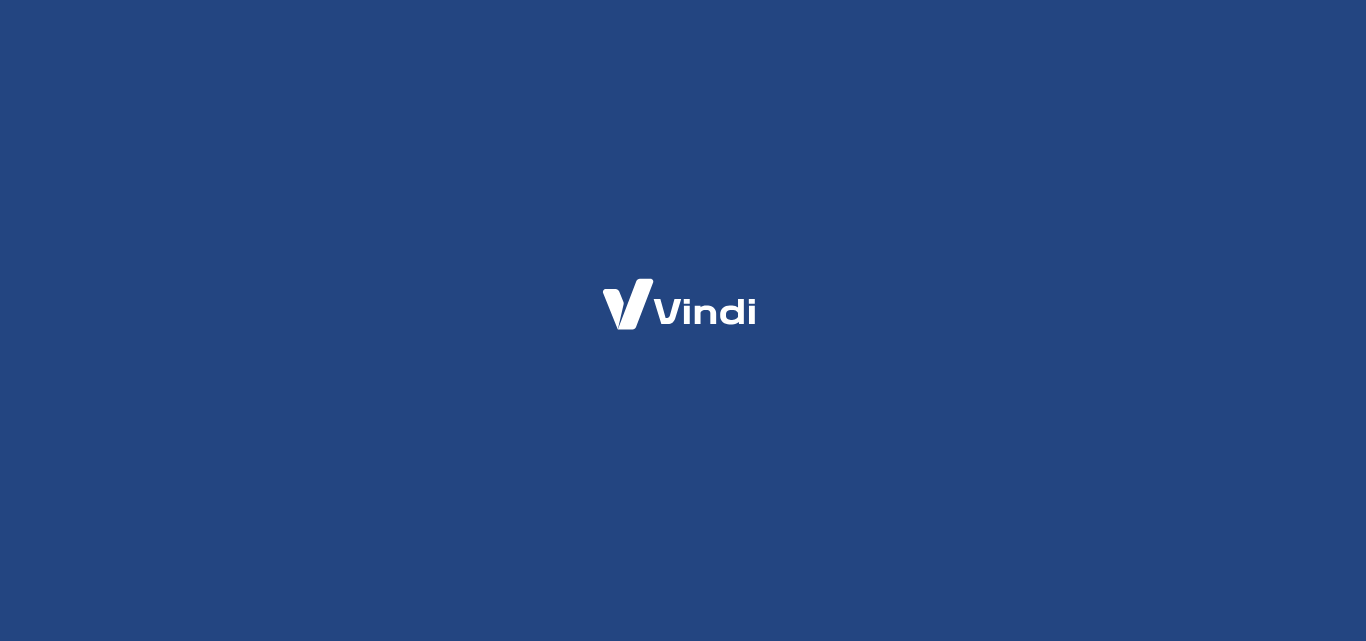 scroll, scrollTop: 0, scrollLeft: 0, axis: both 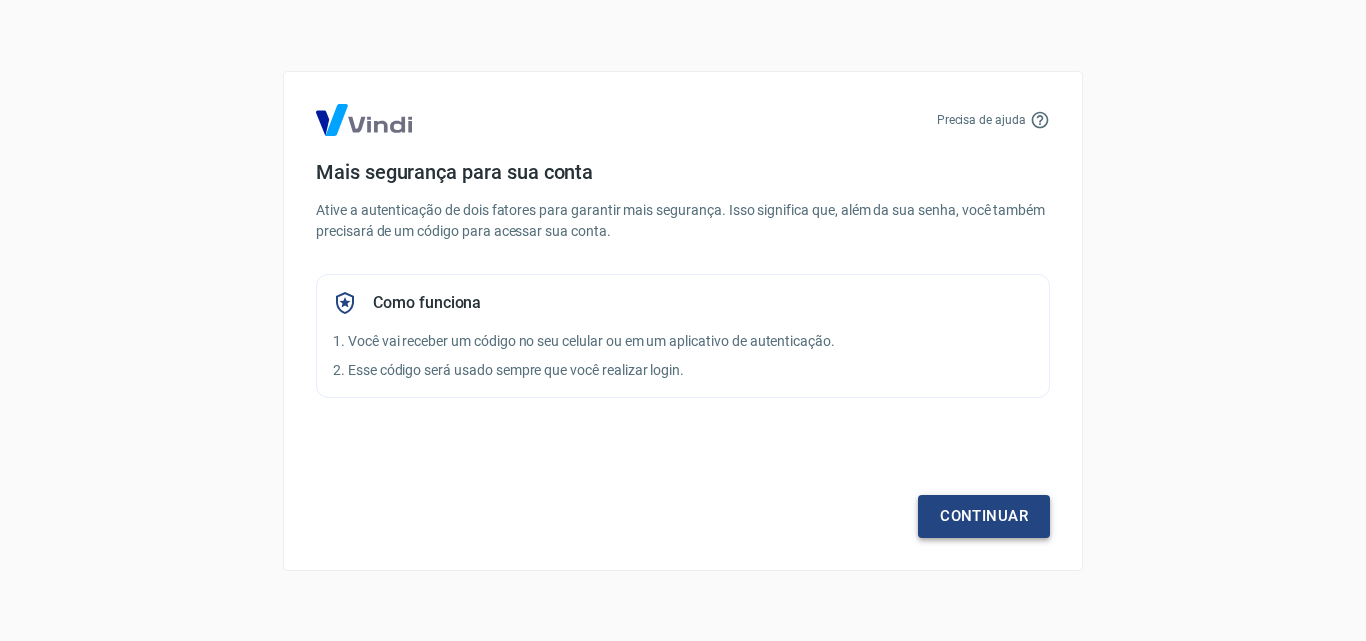 click on "Continuar" at bounding box center [984, 516] 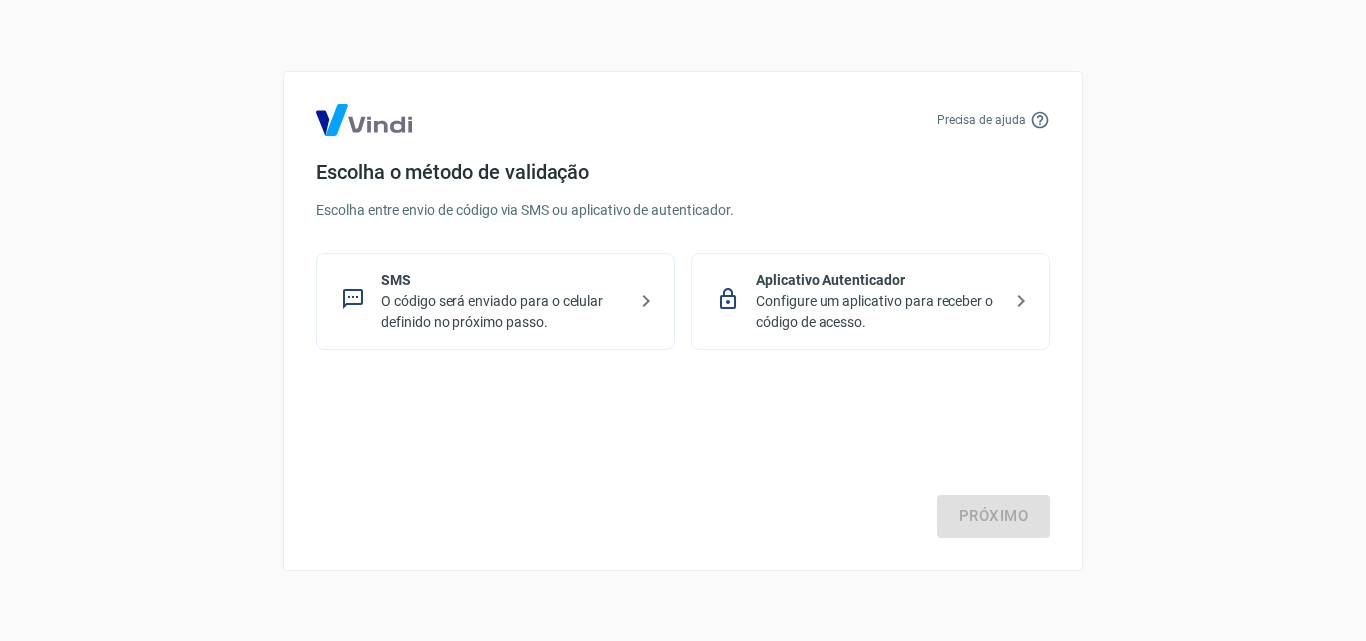 click on "SMS" at bounding box center [503, 280] 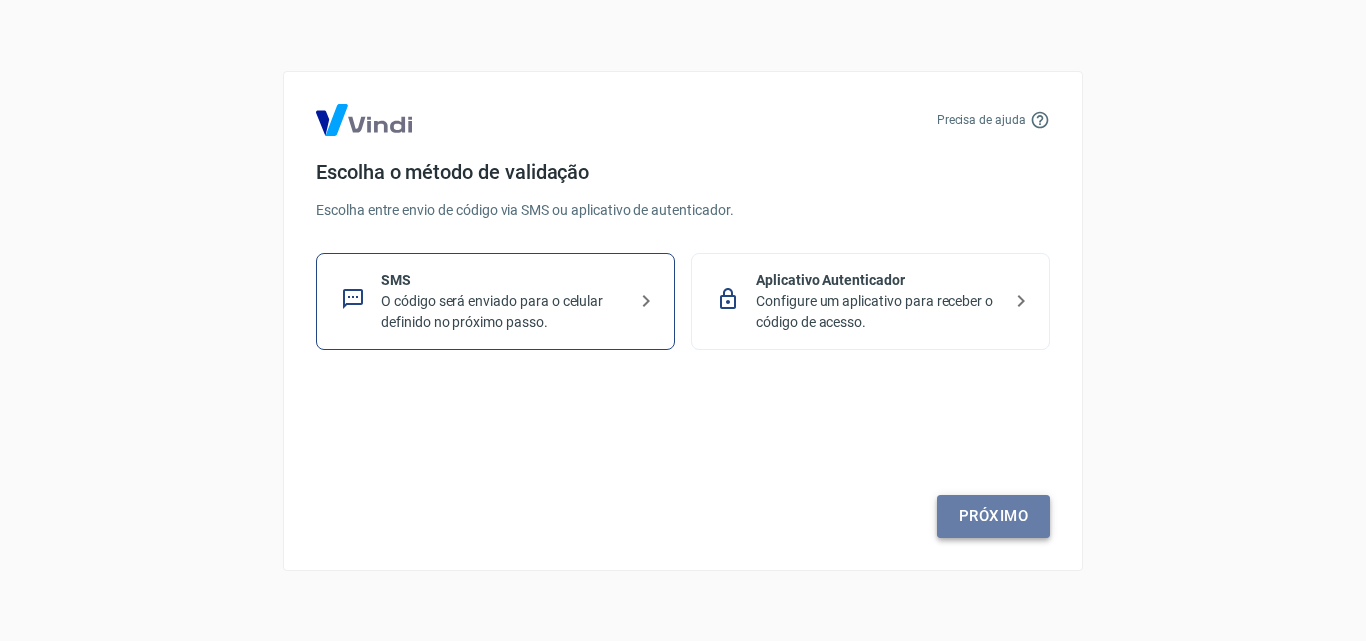click on "Próximo" at bounding box center [993, 516] 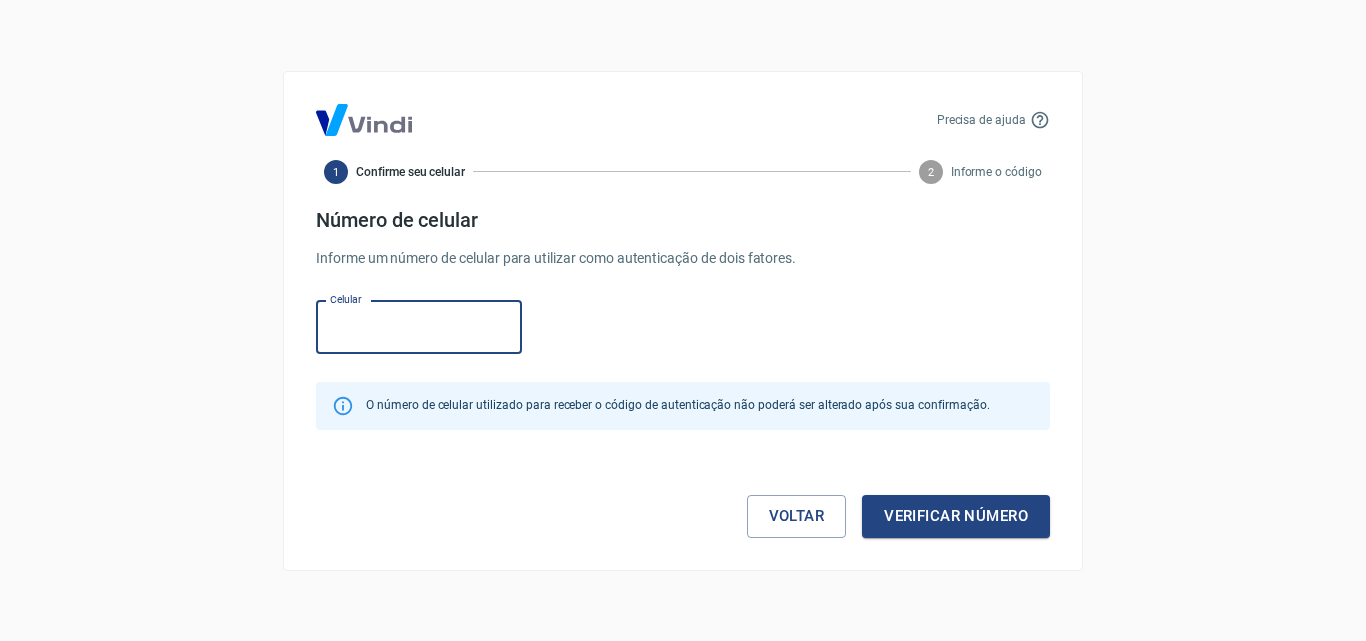 paste on "(85) 8128-3689" 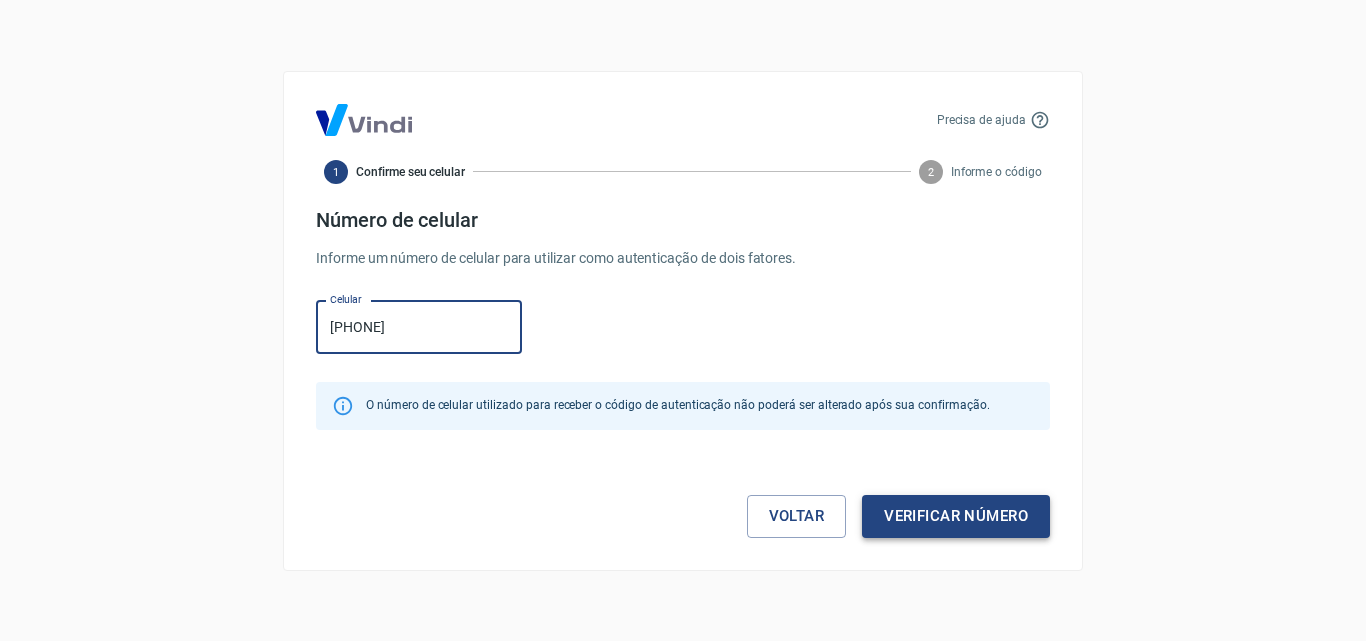 click on "Verificar número" at bounding box center [956, 516] 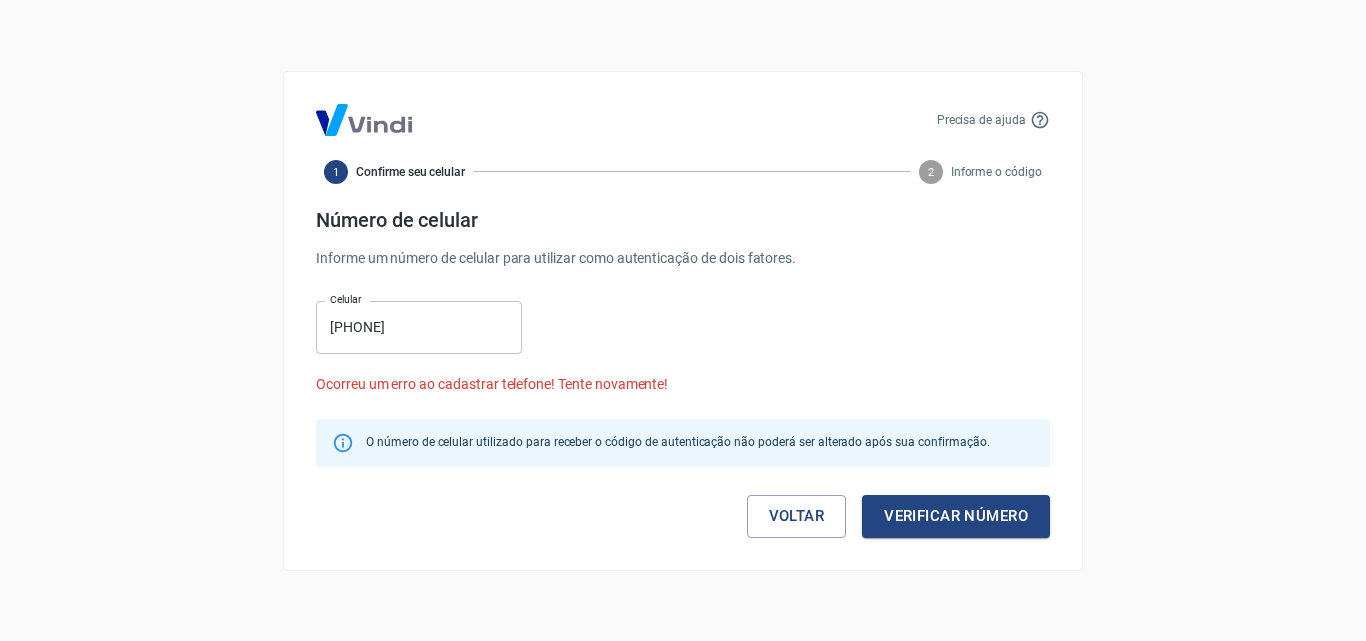 click on "(85) 8128-3689" at bounding box center [419, 327] 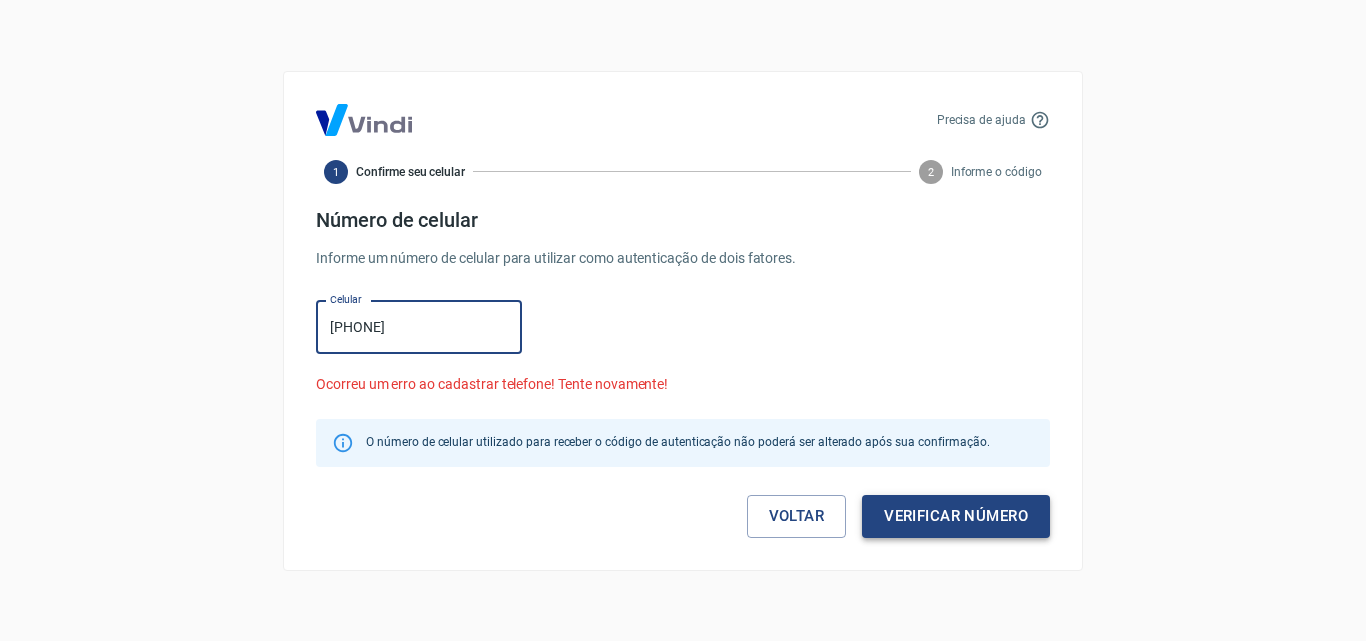 type on "(85) 98128-3689" 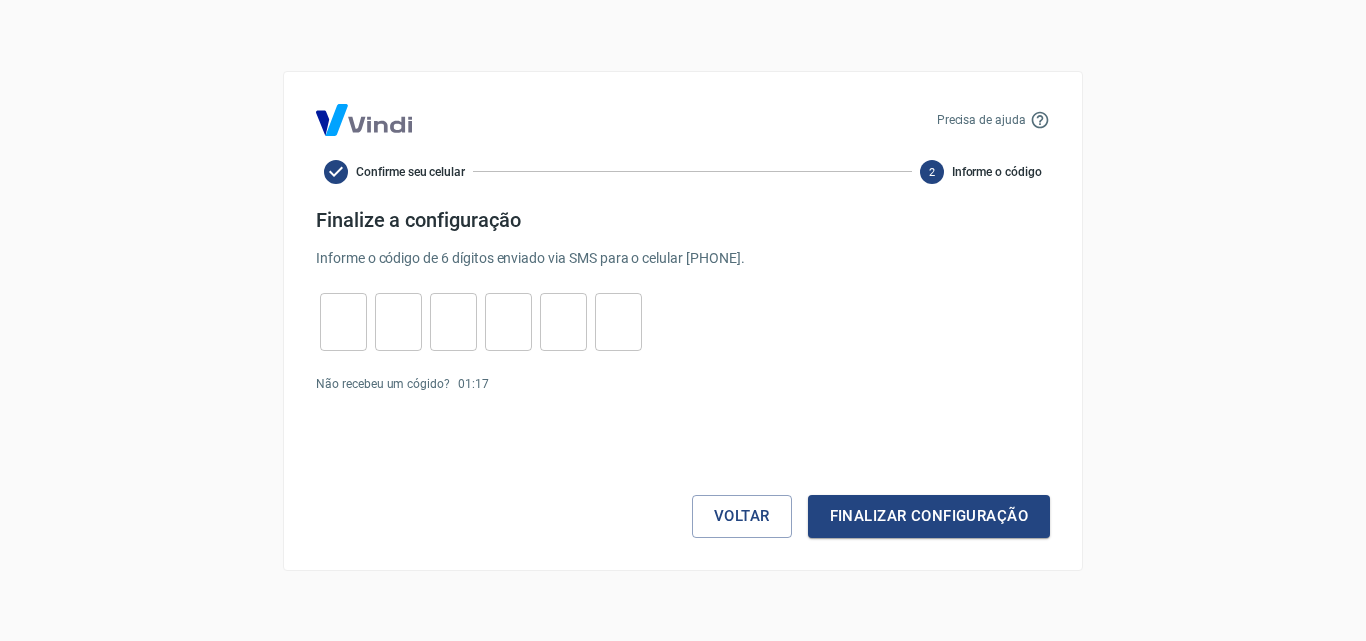 click on "​ ​ ​ ​ ​ ​" at bounding box center (481, 322) 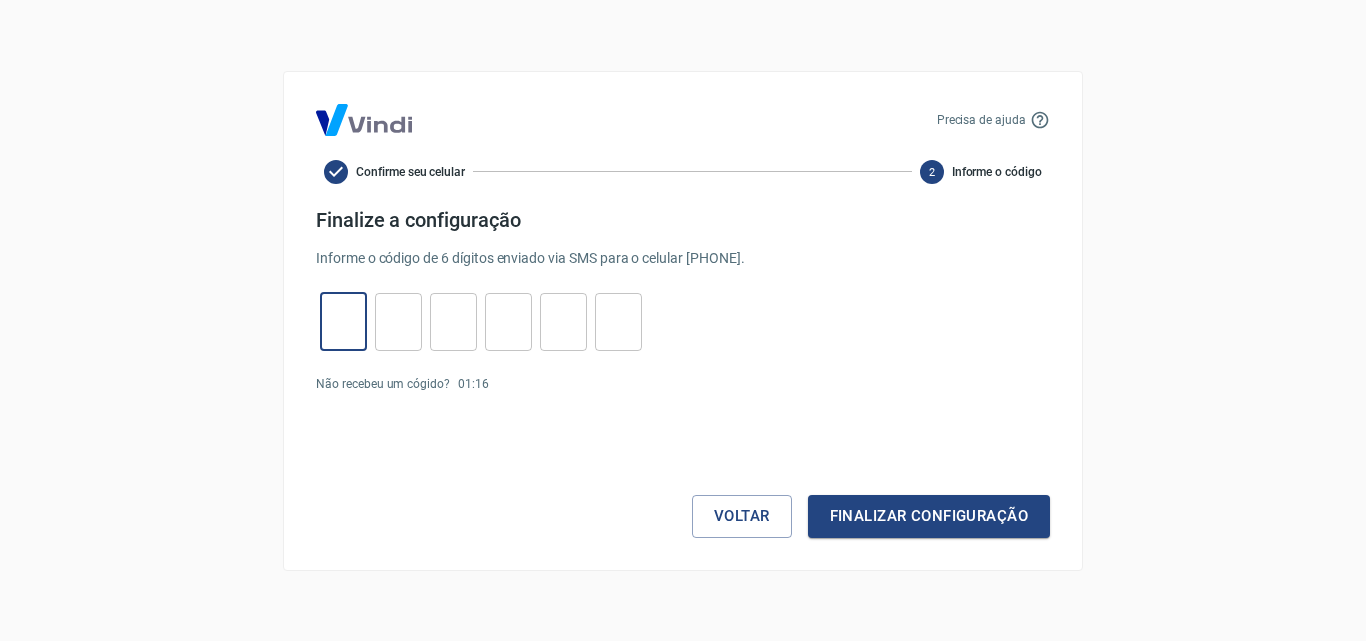 click at bounding box center [343, 321] 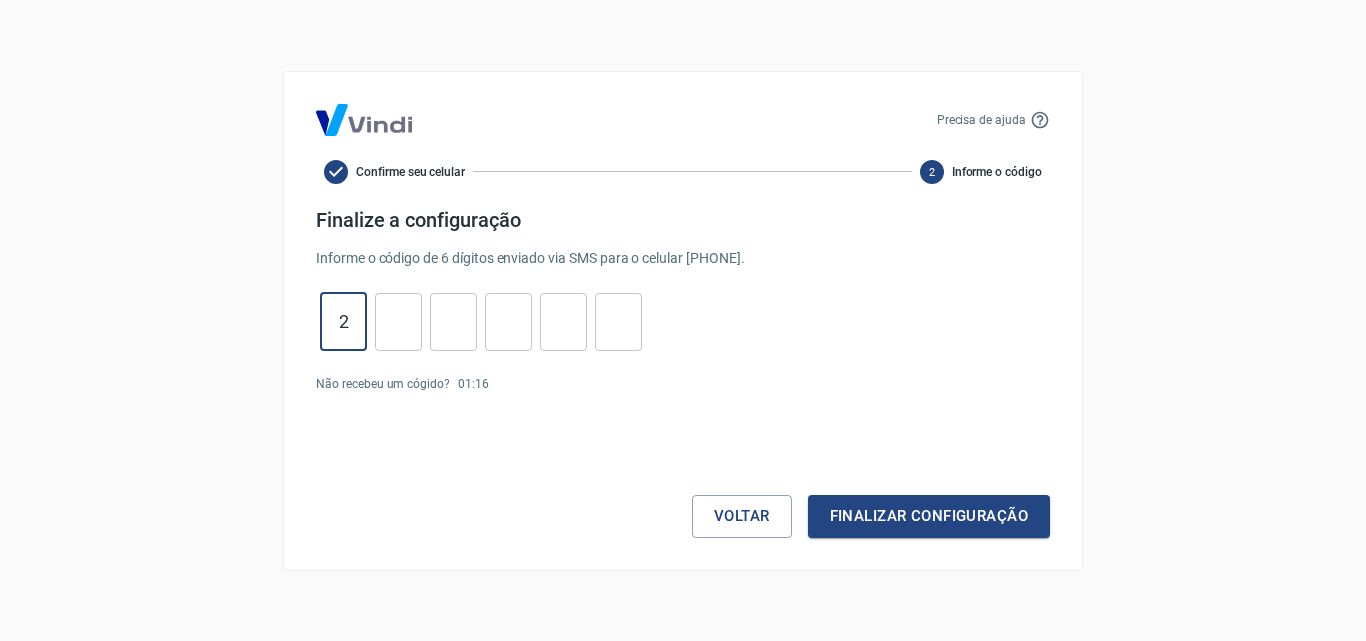 type on "2" 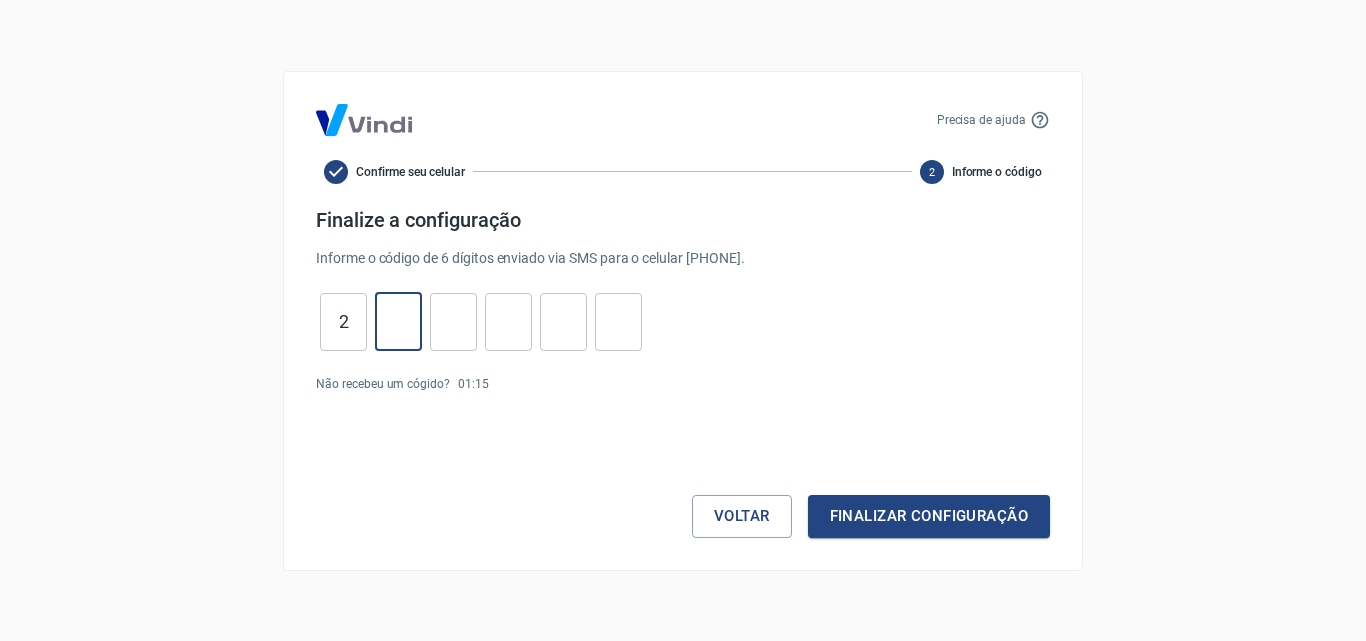 type on "6" 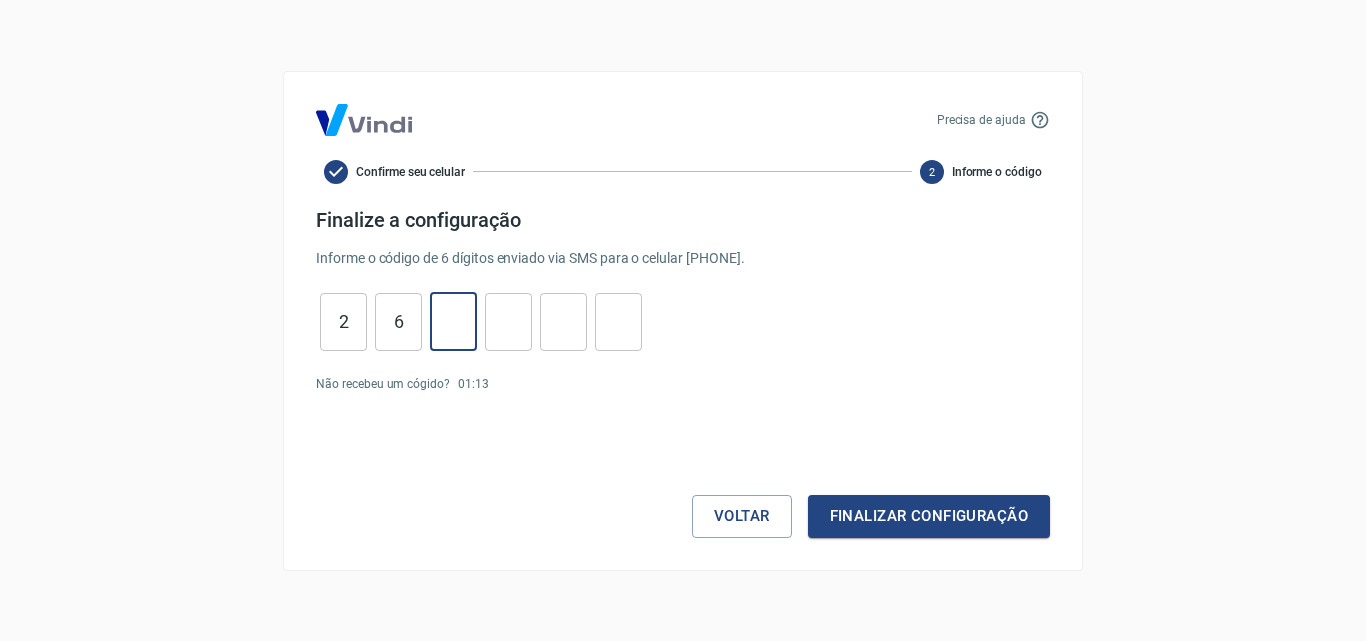 type on "4" 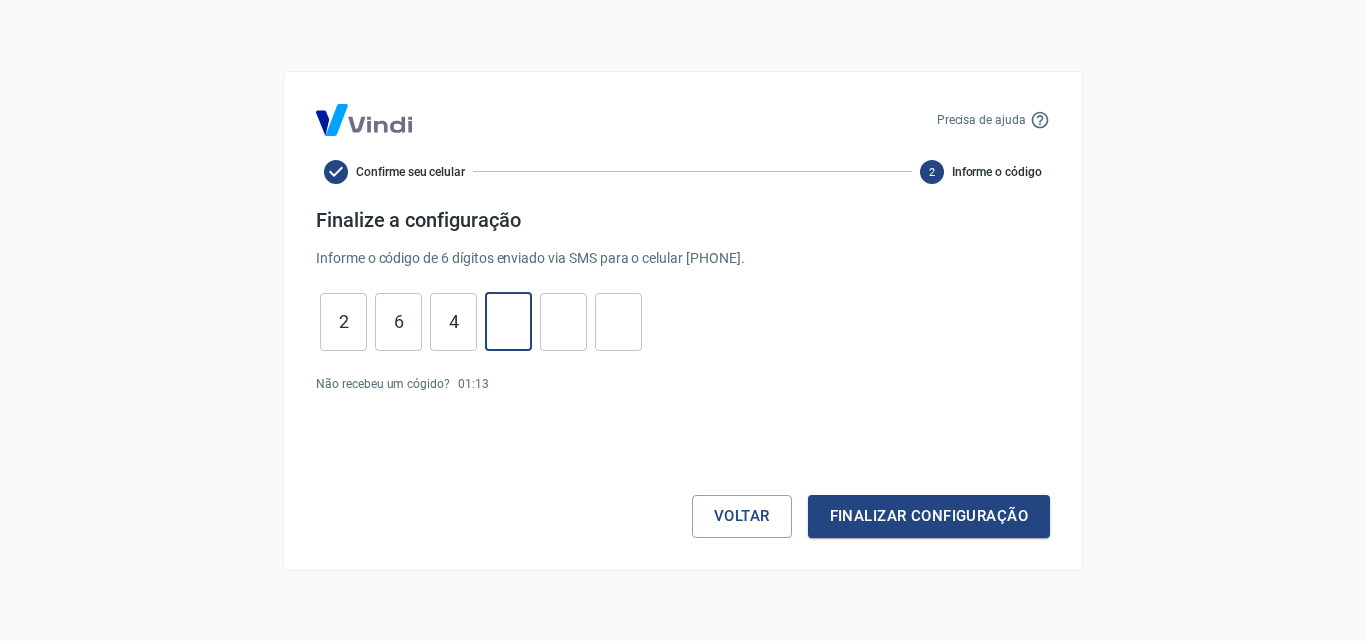 type on "1" 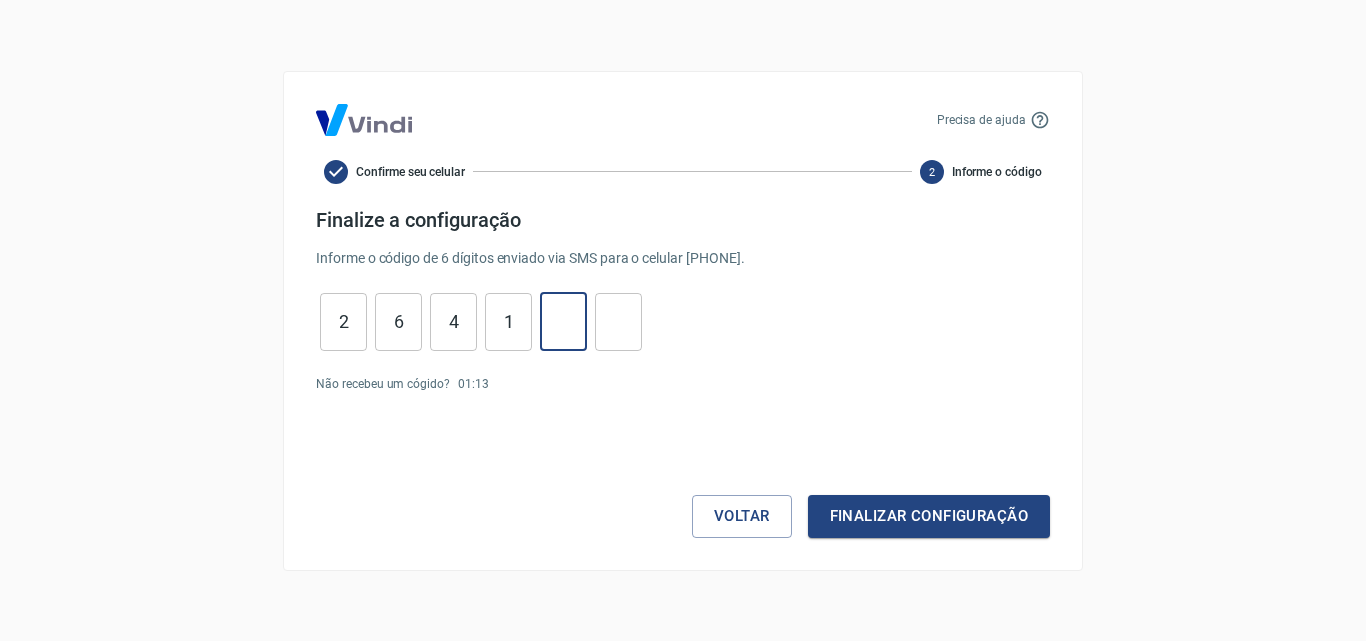 type on "1" 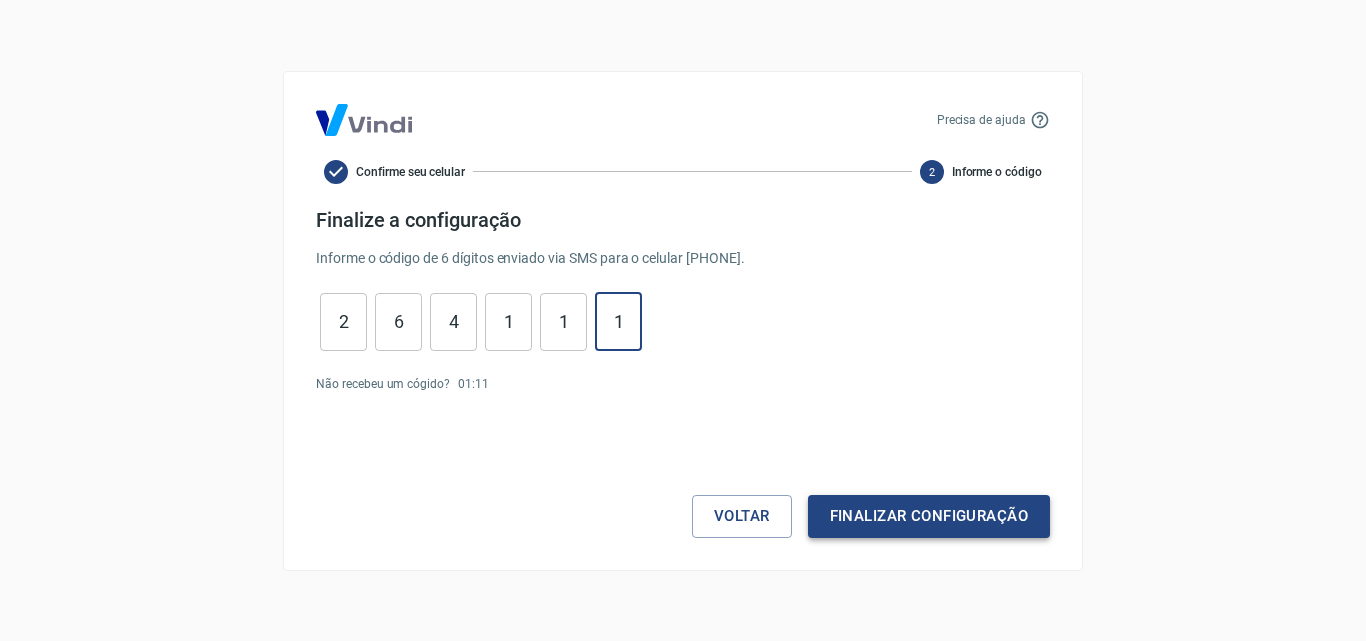 type on "1" 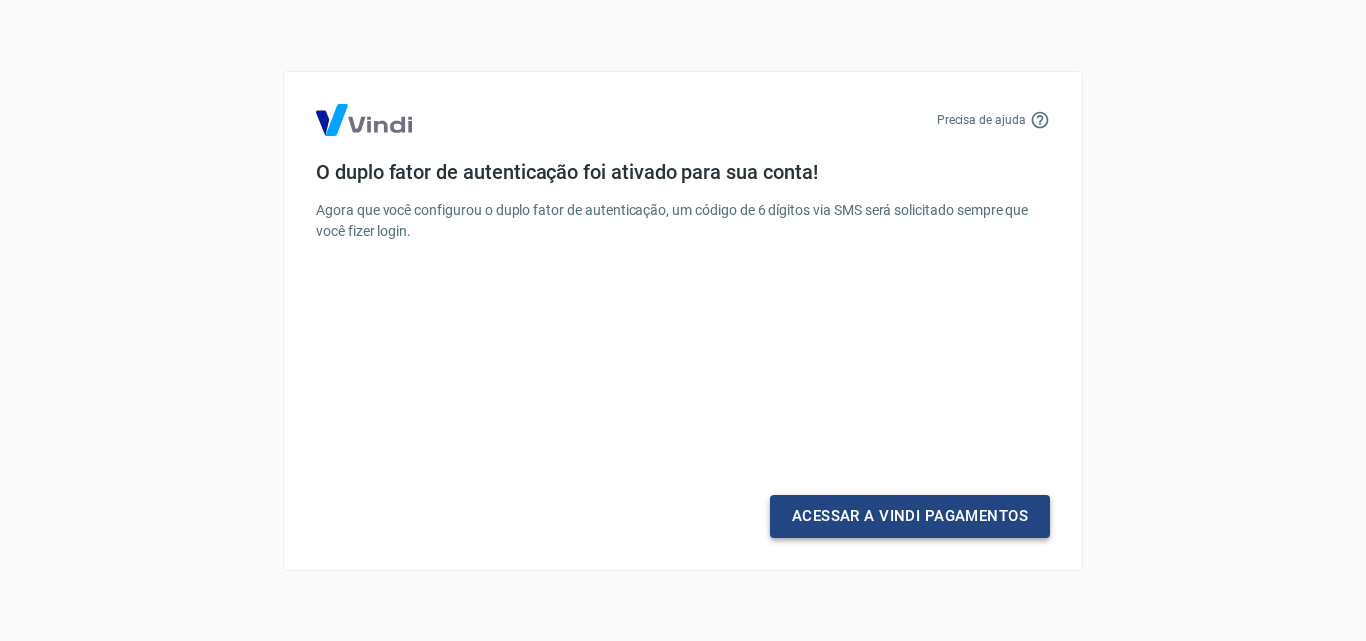 click on "Acessar a Vindi Pagamentos" at bounding box center [910, 516] 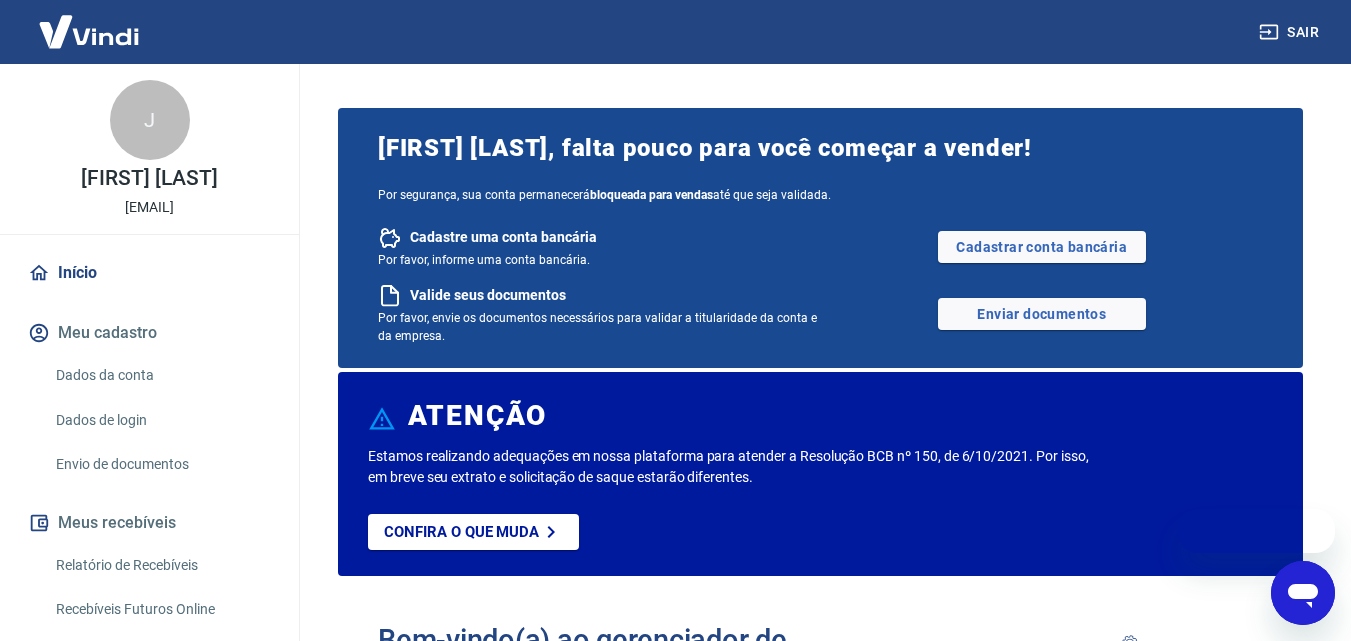 scroll, scrollTop: 0, scrollLeft: 0, axis: both 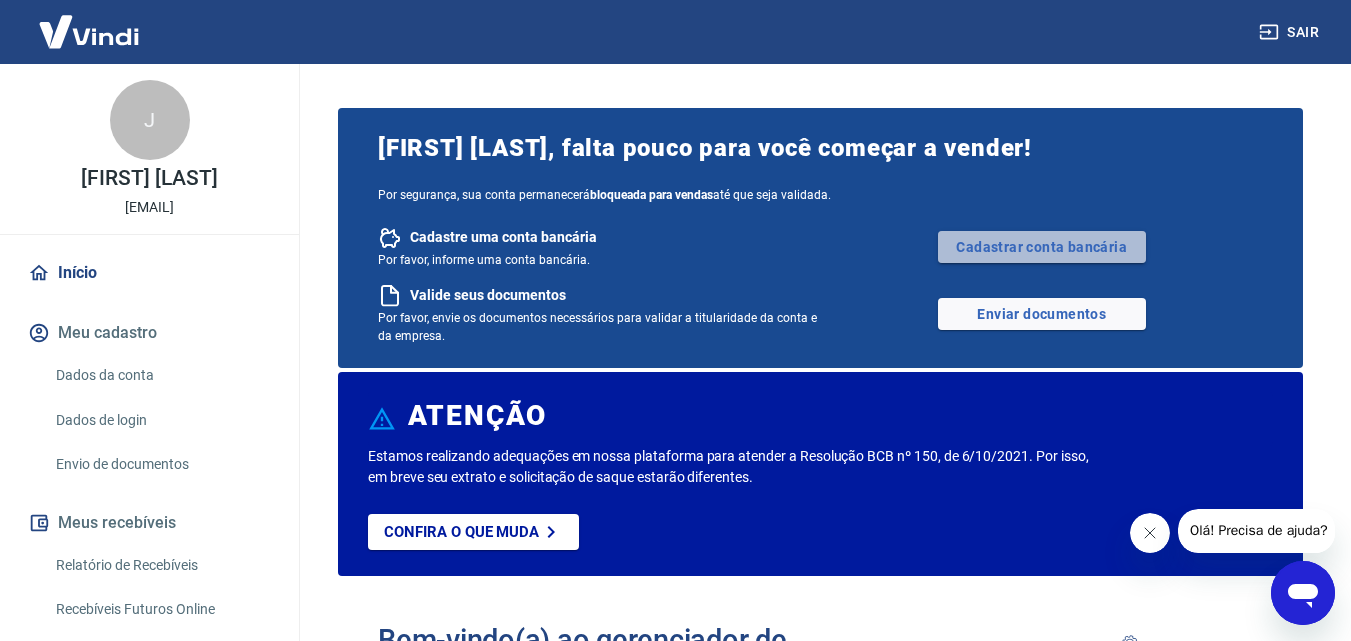 click on "Cadastrar conta bancária" at bounding box center [1042, 247] 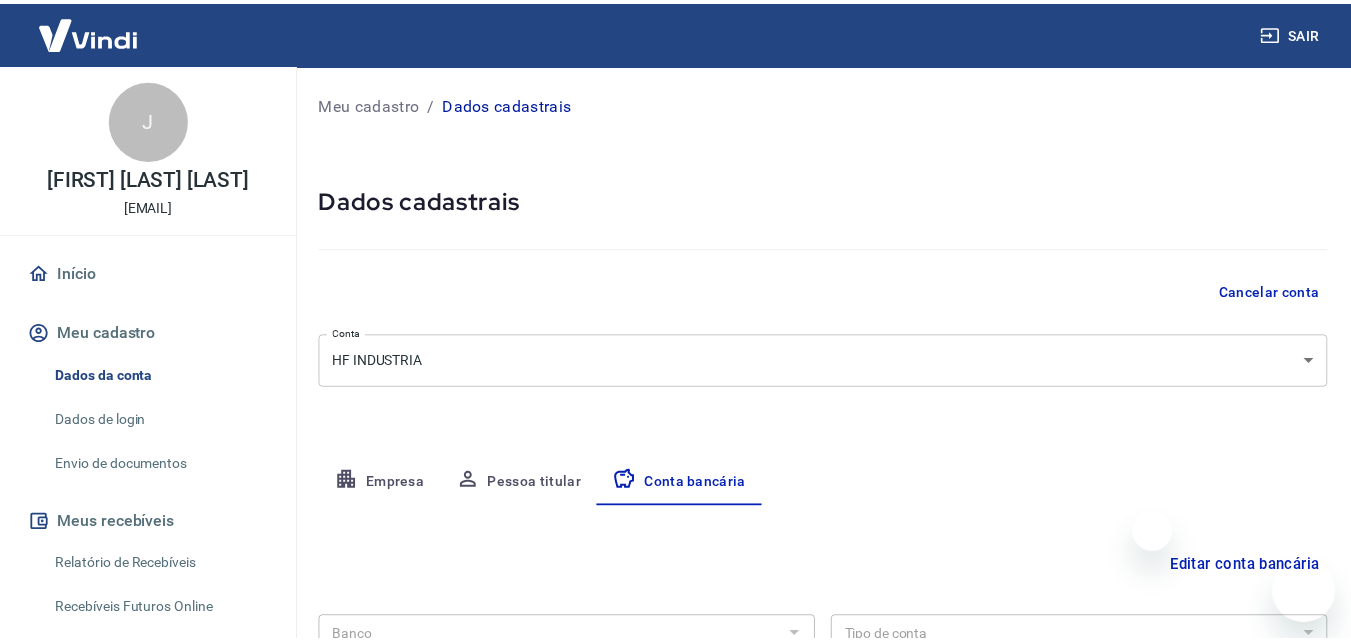 scroll, scrollTop: 0, scrollLeft: 0, axis: both 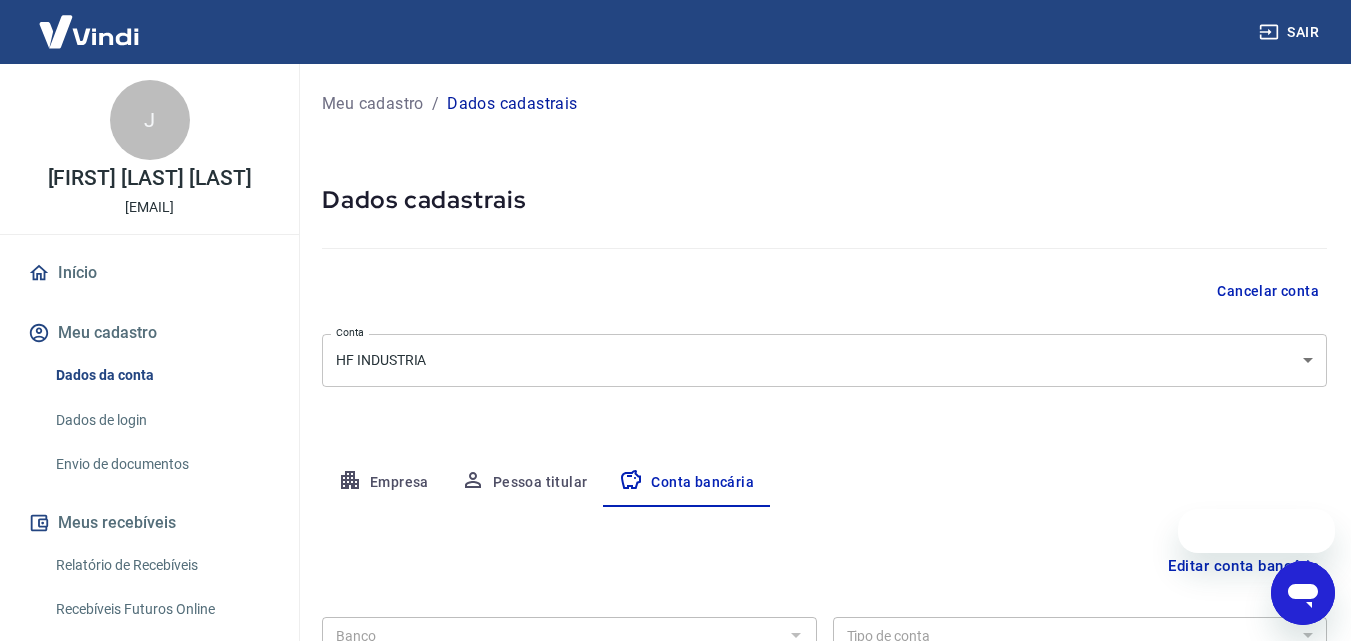 click on "Sair J [FIRST] [LAST] [LAST] [EMAIL] Início Meu cadastro Dados da conta Dados de login Envio de documentos Meus recebíveis Relatório de Recebíveis Recebíveis Futuros Online Contratos com credores Disponibilização de agenda Segurança Fale conosco Meu cadastro / Dados cadastrais Dados cadastrais Cancelar conta Conta HF INDUSTRIA [object Object] Conta Empresa Pessoa titular Conta bancária Editar conta bancária Banco Banco Tipo de conta Conta Corrente Conta Poupança Tipo de conta Agência (sem dígito) Agência (sem dígito) Conta (sem dígito) Conta (sem dígito) Dígito da conta Dígito da conta Se o dígito for x, use 0 (zero) Atenção Ao cadastrar uma nova conta bancária, faremos um crédito de valor simbólico na conta bancária informada. Este crédito é apenas para verificação de segurança e será feito automaticamente após a alteração da conta. Salvar Cancelar [YEAR] © Vindi Pagamentos" at bounding box center [675, 320] 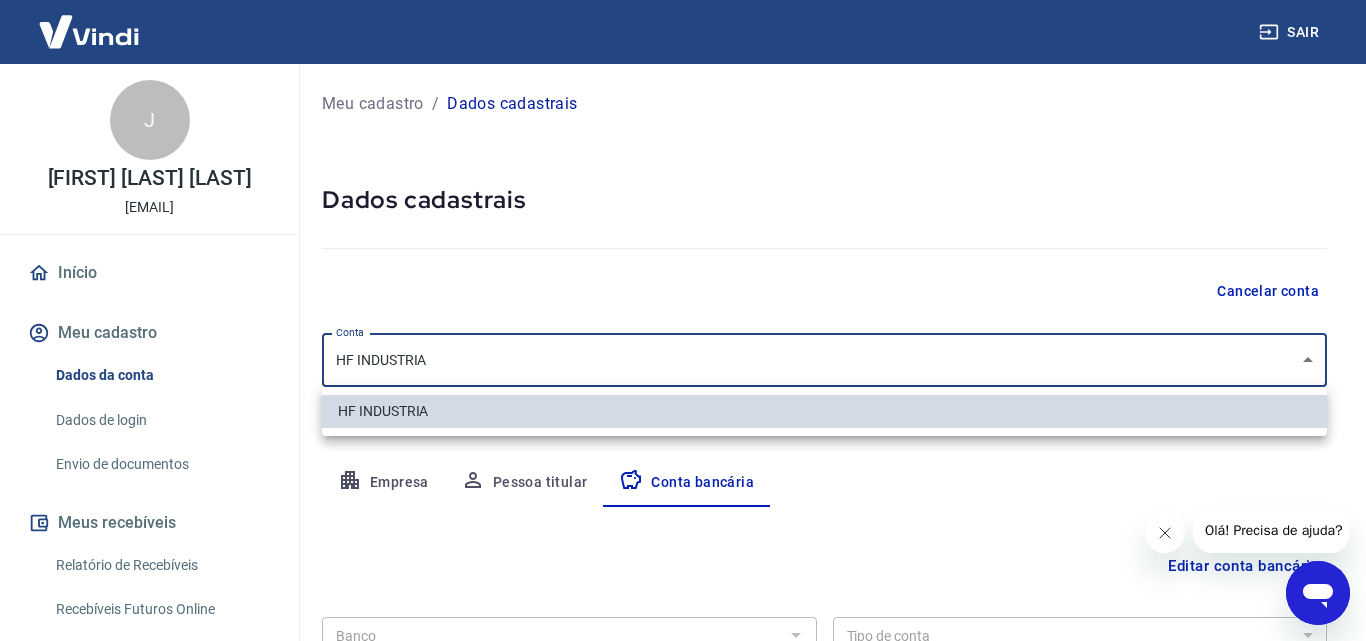 click at bounding box center (683, 320) 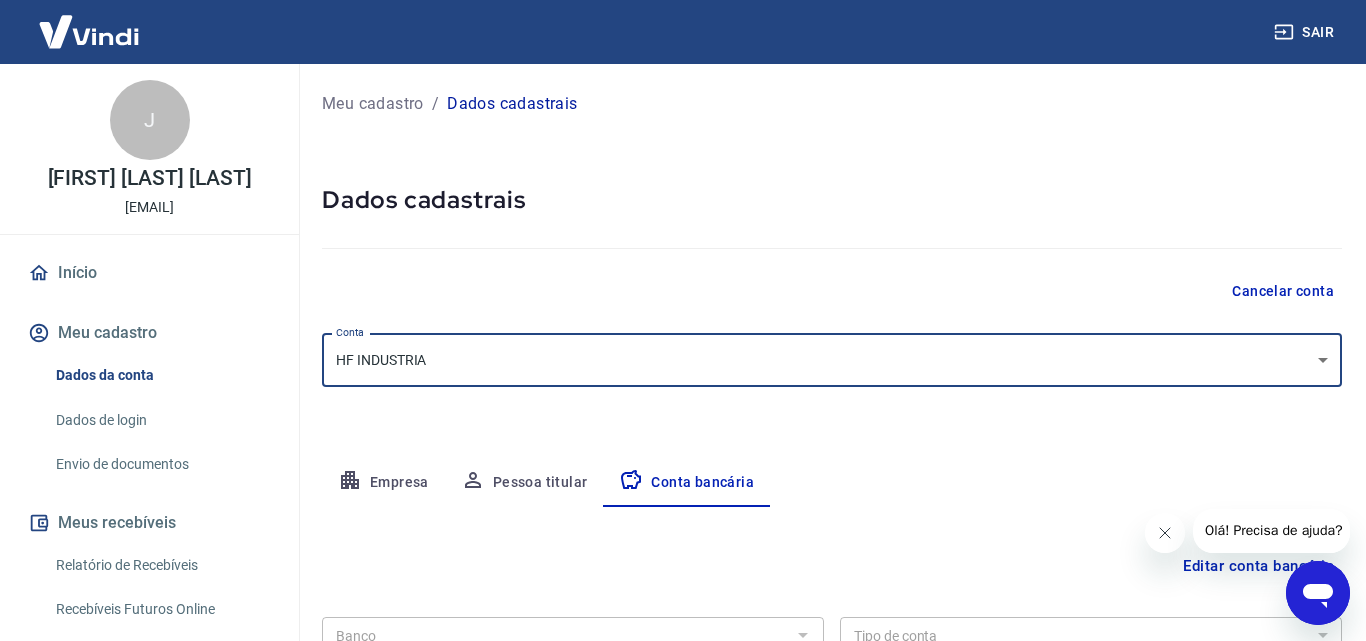 click on "Sair J Jorge Luiz Holanda Ferreira creditomocaflor@gmail.com Início Meu cadastro Dados da conta Dados de login Envio de documentos Meus recebíveis Relatório de Recebíveis Recebíveis Futuros Online Contratos com credores Disponibilização de agenda Segurança Fale conosco Meu cadastro / Dados cadastrais Dados cadastrais Cancelar conta Conta HF INDUSTRIA [object Object] Conta Empresa Pessoa titular Conta bancária Editar conta bancária Banco Banco Tipo de conta Conta Corrente Conta Poupança Tipo de conta Agência (sem dígito) Agência (sem dígito) Conta (sem dígito) Conta (sem dígito) Dígito da conta Dígito da conta Se o dígito for x, use 0 (zero) Atenção Ao cadastrar uma nova conta bancária, faremos um crédito de valor simbólico na conta bancária informada. Este crédito é apenas para verificação de segurança e será feito automaticamente após a alteração da conta. Salvar Cancelar 2025  ©   Vindi Pagamentos" at bounding box center (683, 320) 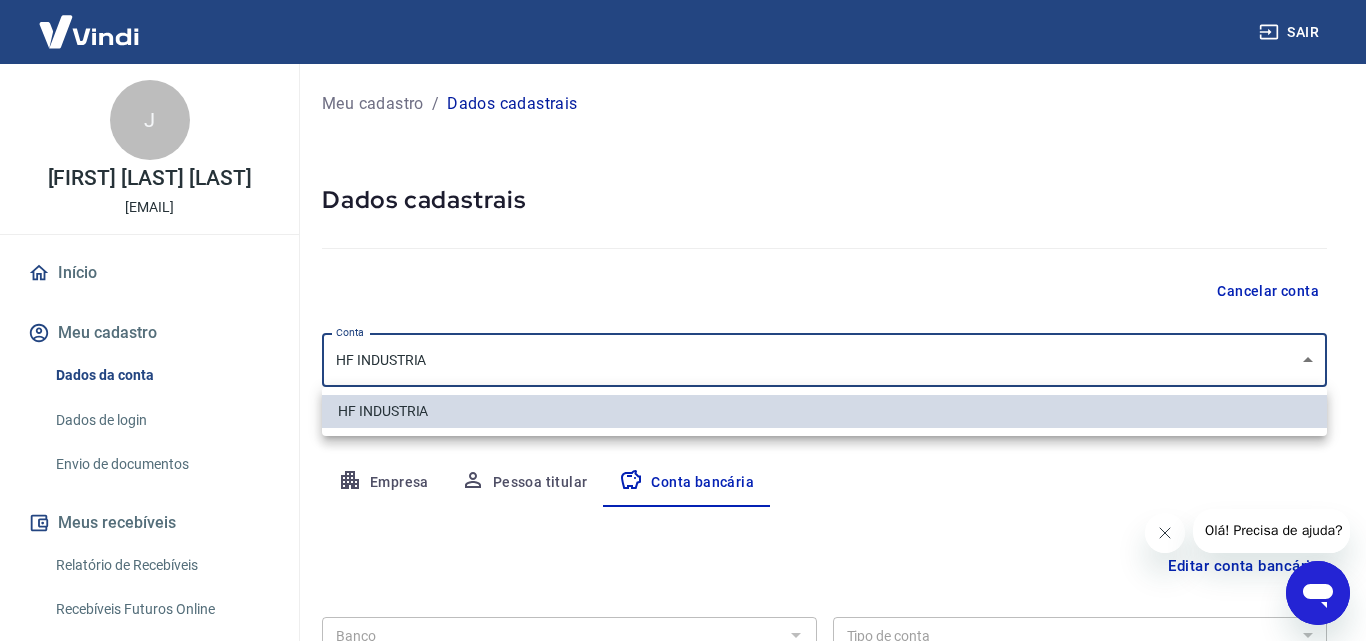 click at bounding box center (683, 320) 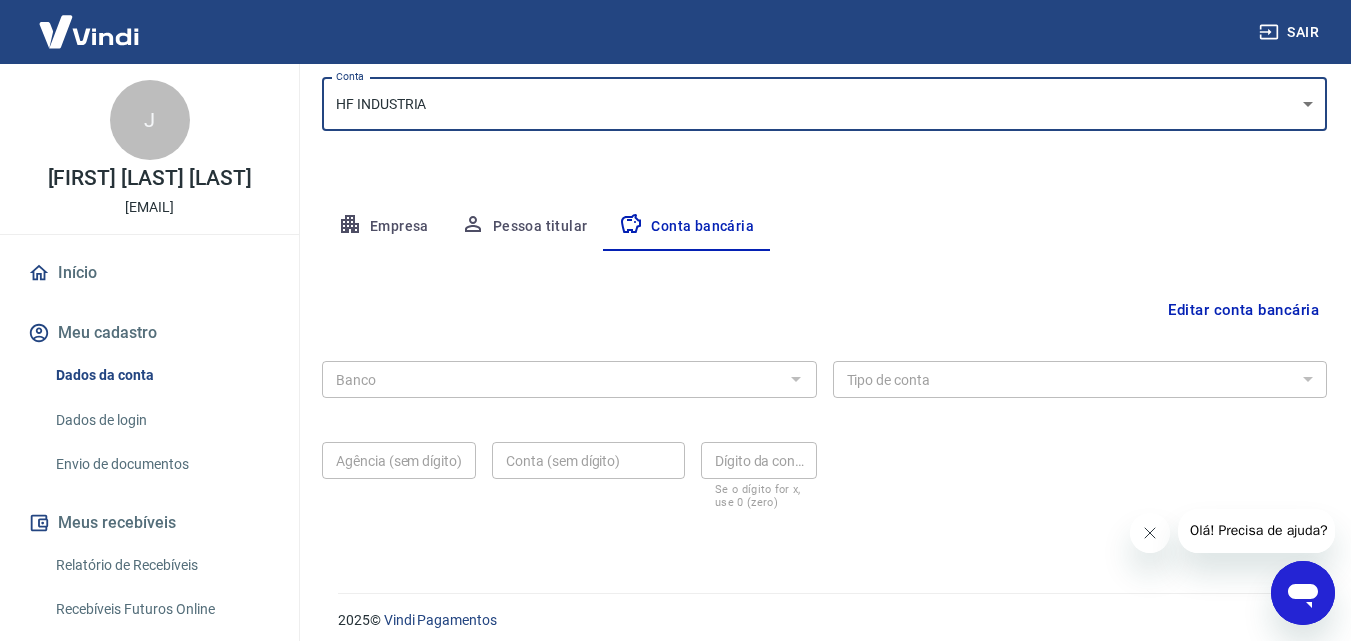 scroll, scrollTop: 270, scrollLeft: 0, axis: vertical 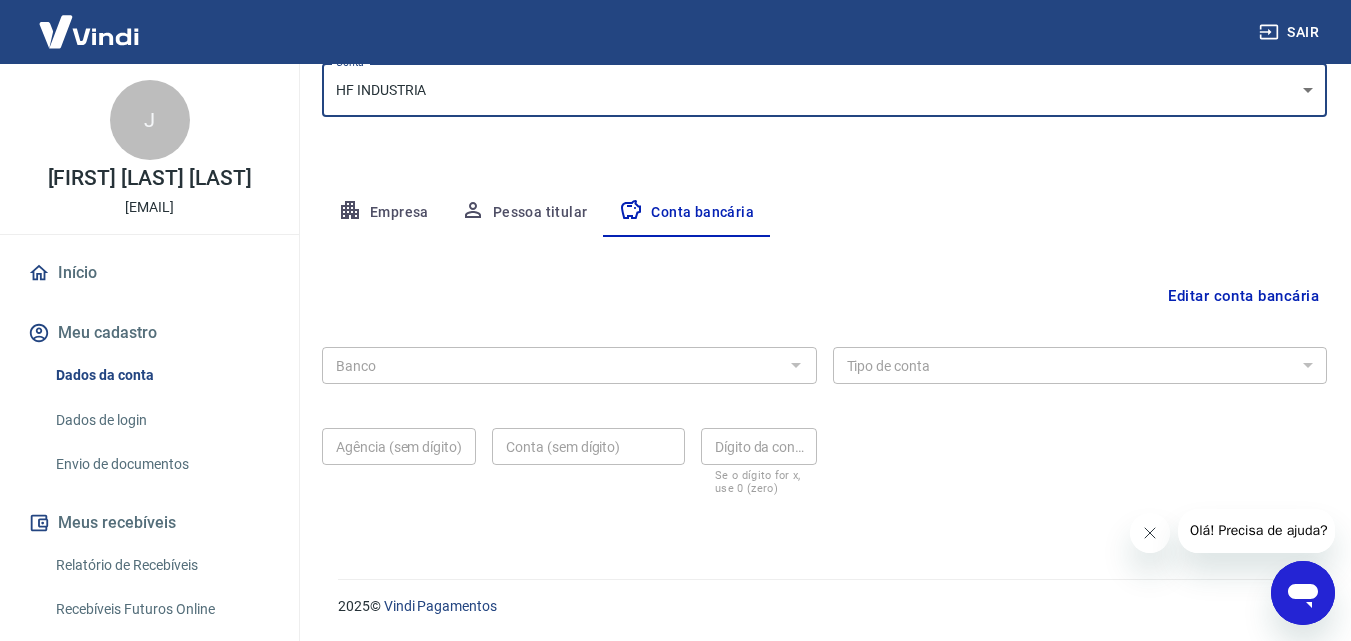 drag, startPoint x: 1365, startPoint y: 376, endPoint x: 55, endPoint y: 15, distance: 1358.8307 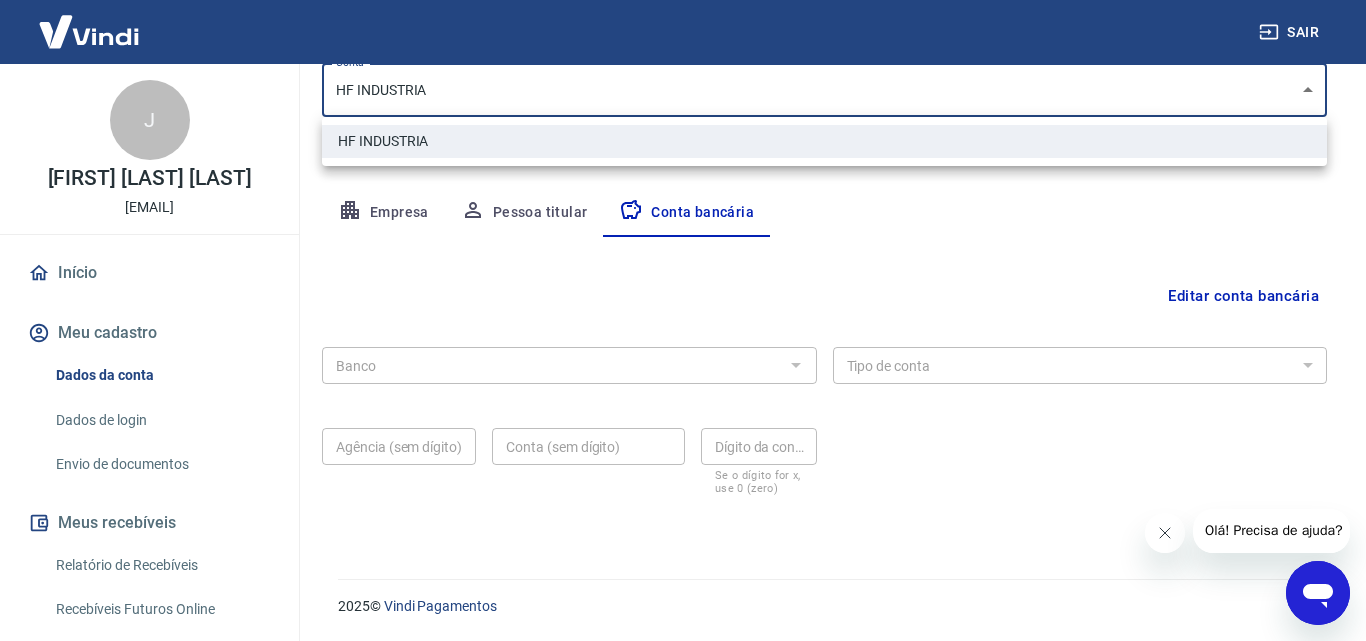 click on "HF INDUSTRIA" at bounding box center (824, 141) 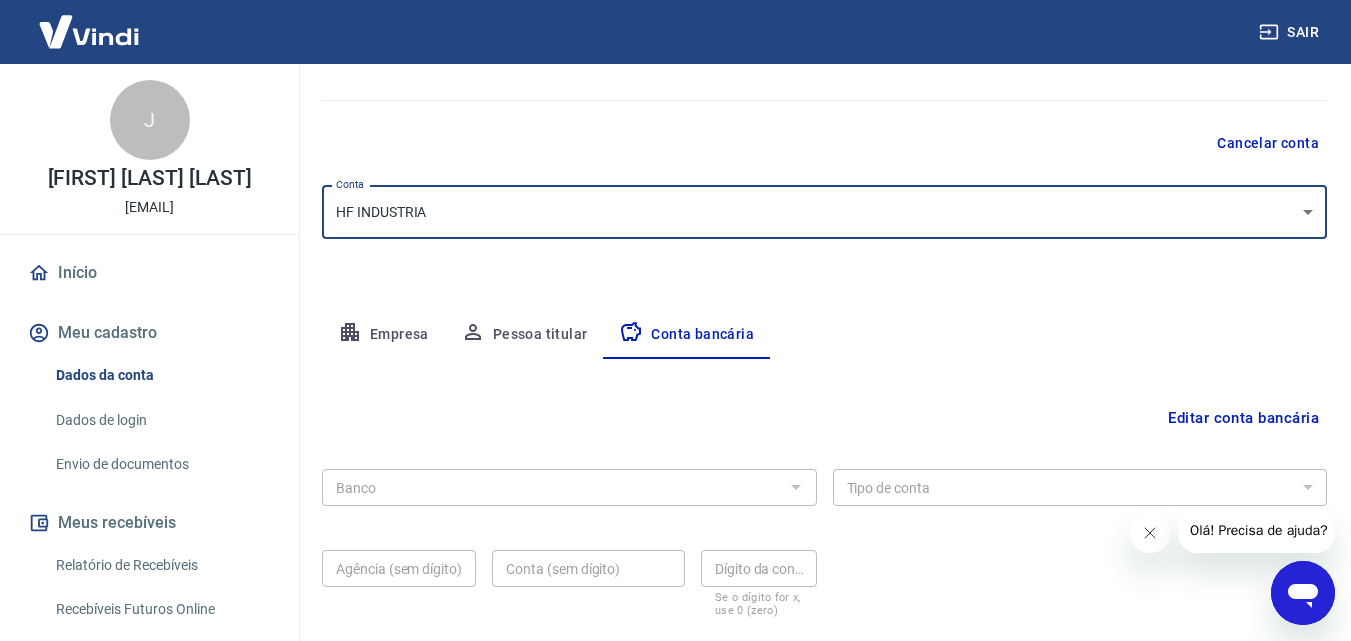 scroll, scrollTop: 142, scrollLeft: 0, axis: vertical 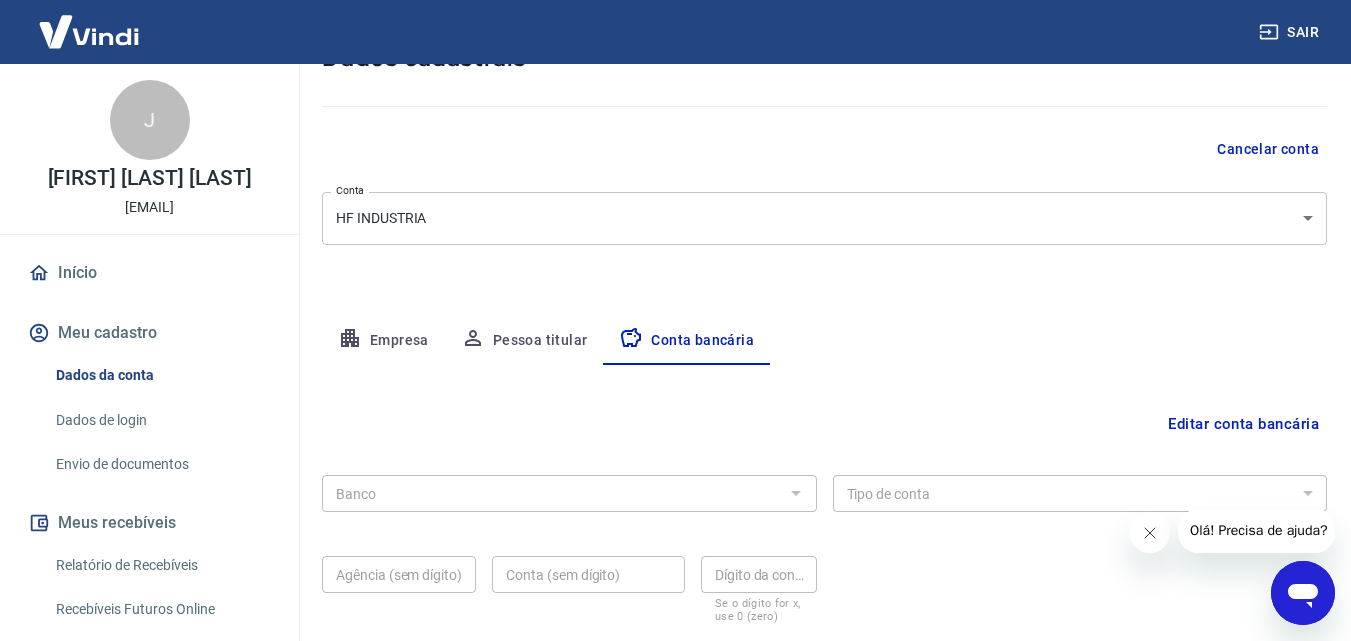 click on "Banco" at bounding box center [569, 493] 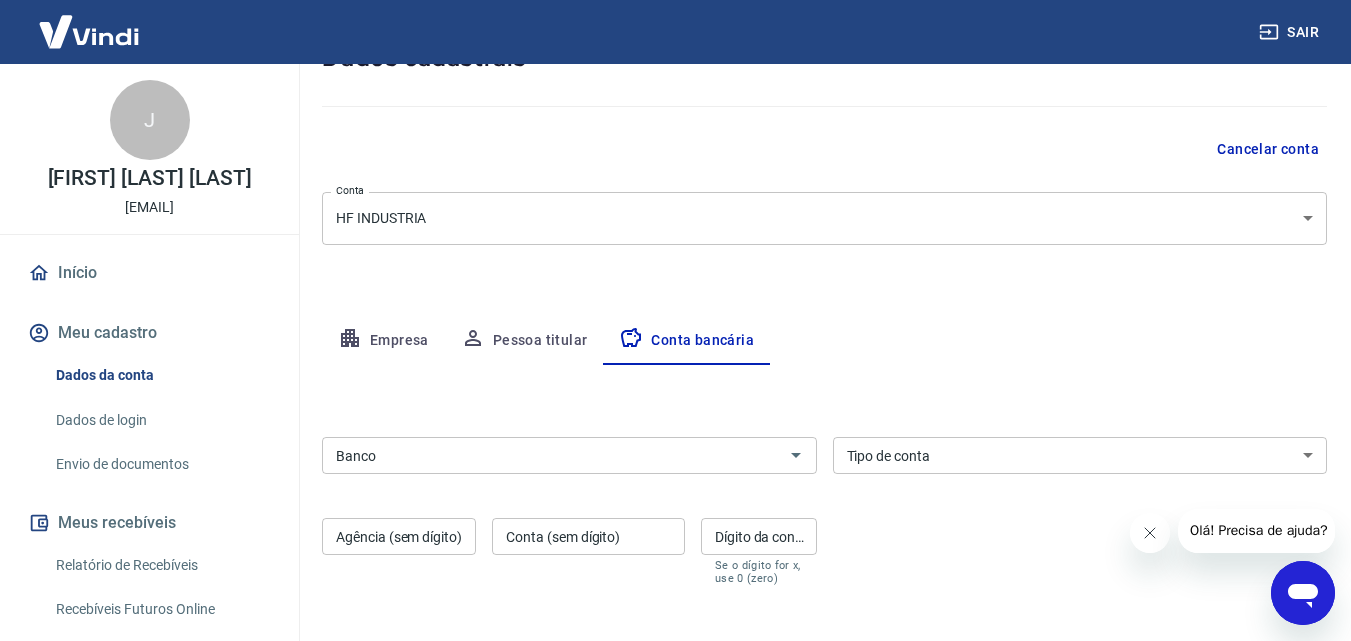 click on "Banco" at bounding box center [553, 455] 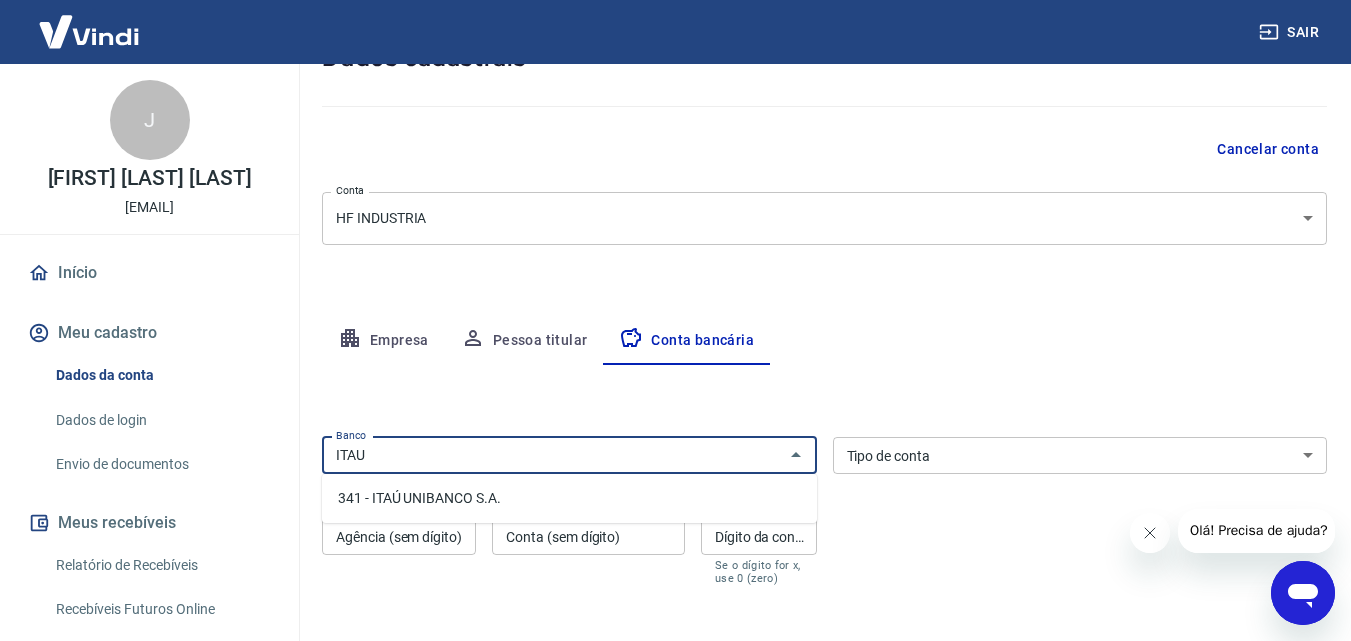 click on "341 - ITAÚ UNIBANCO S.A." at bounding box center (569, 498) 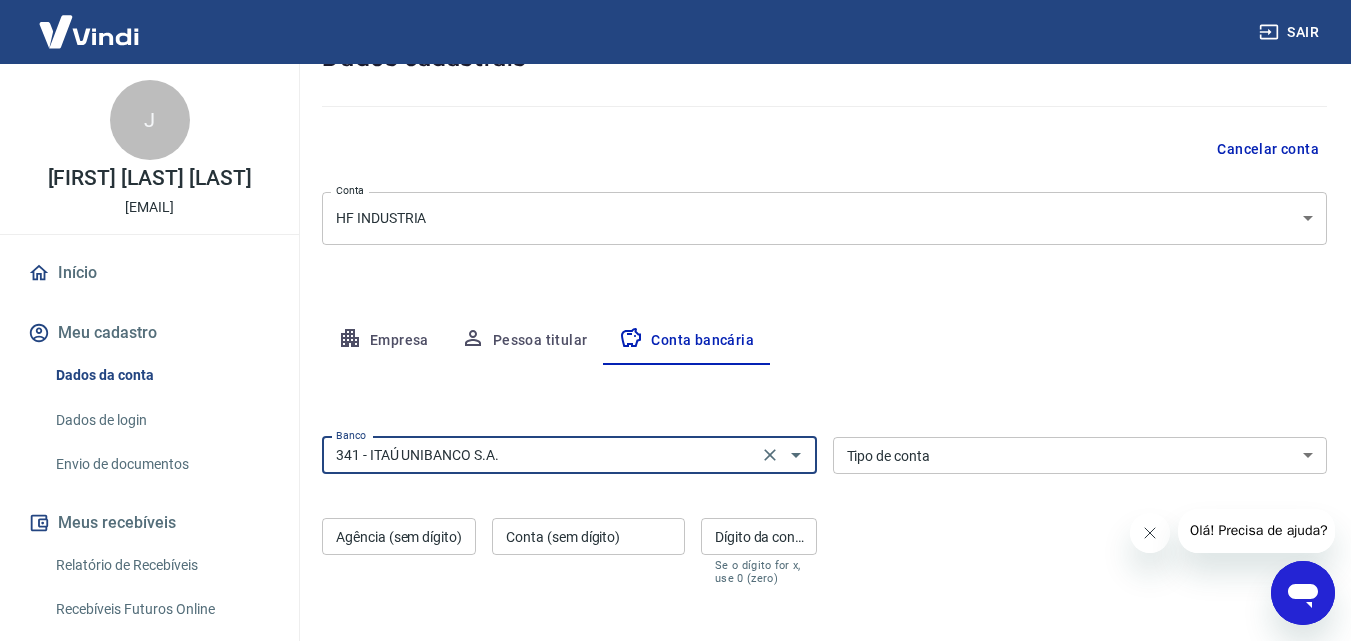 type on "341 - ITAÚ UNIBANCO S.A." 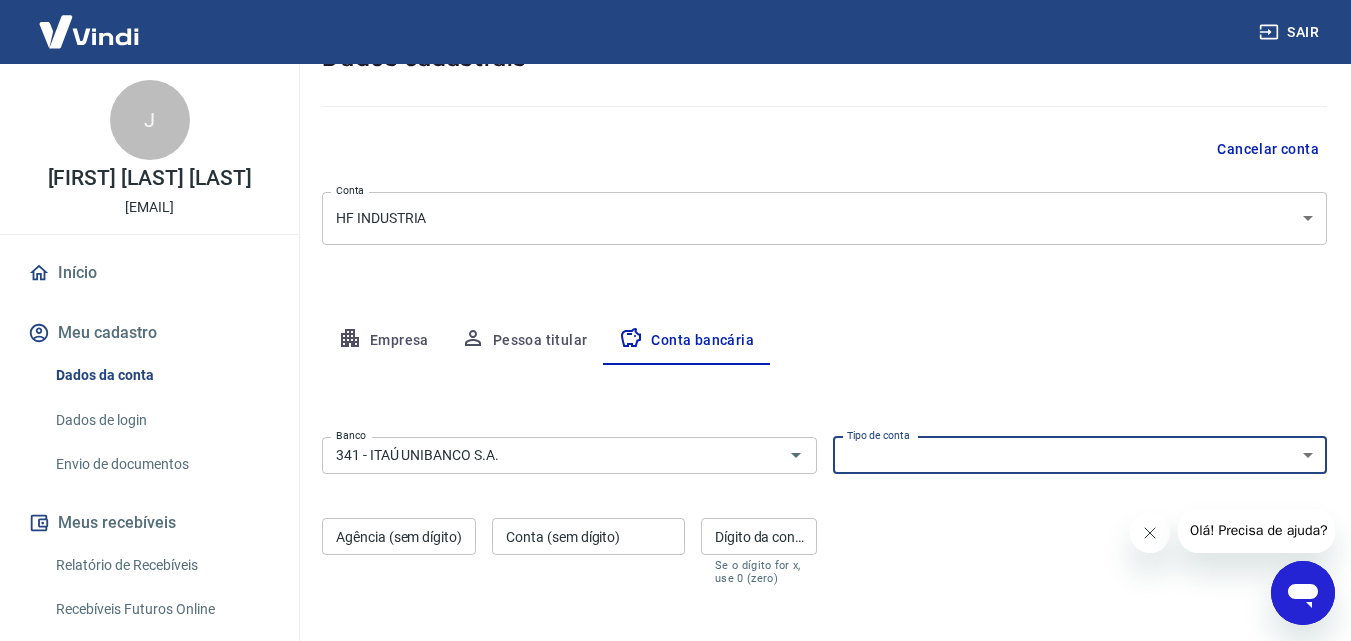 select on "1" 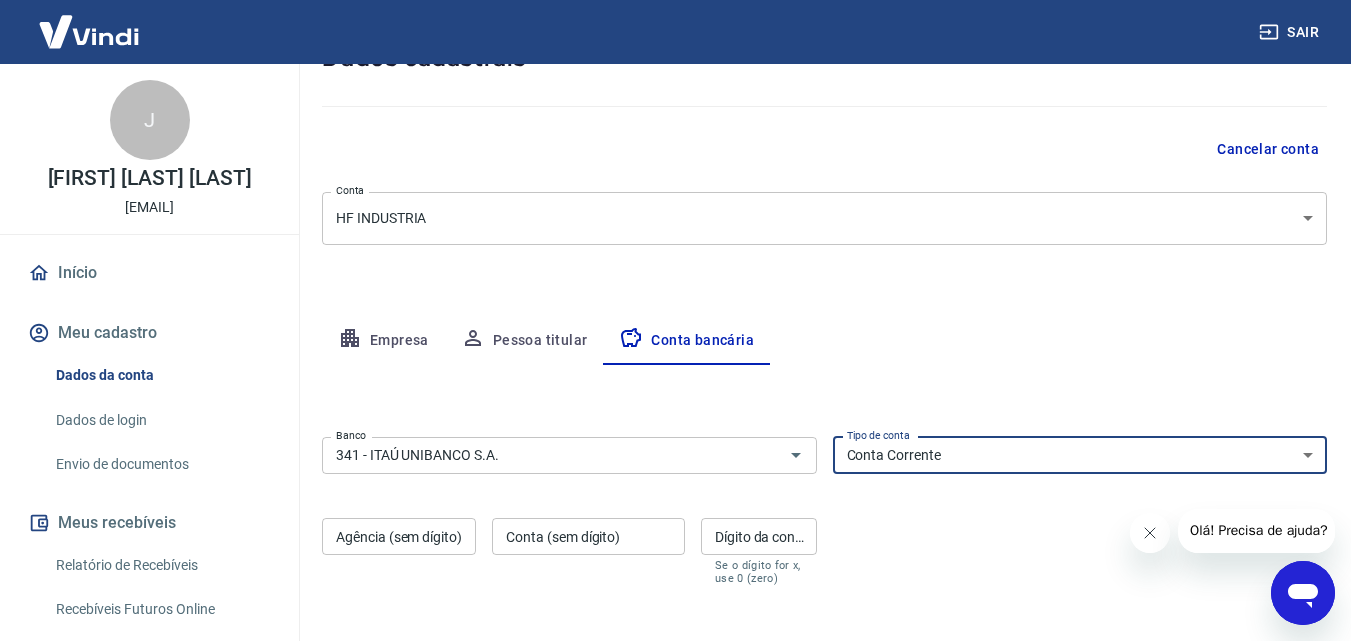 click on "Conta Corrente Conta Poupança" at bounding box center [1080, 455] 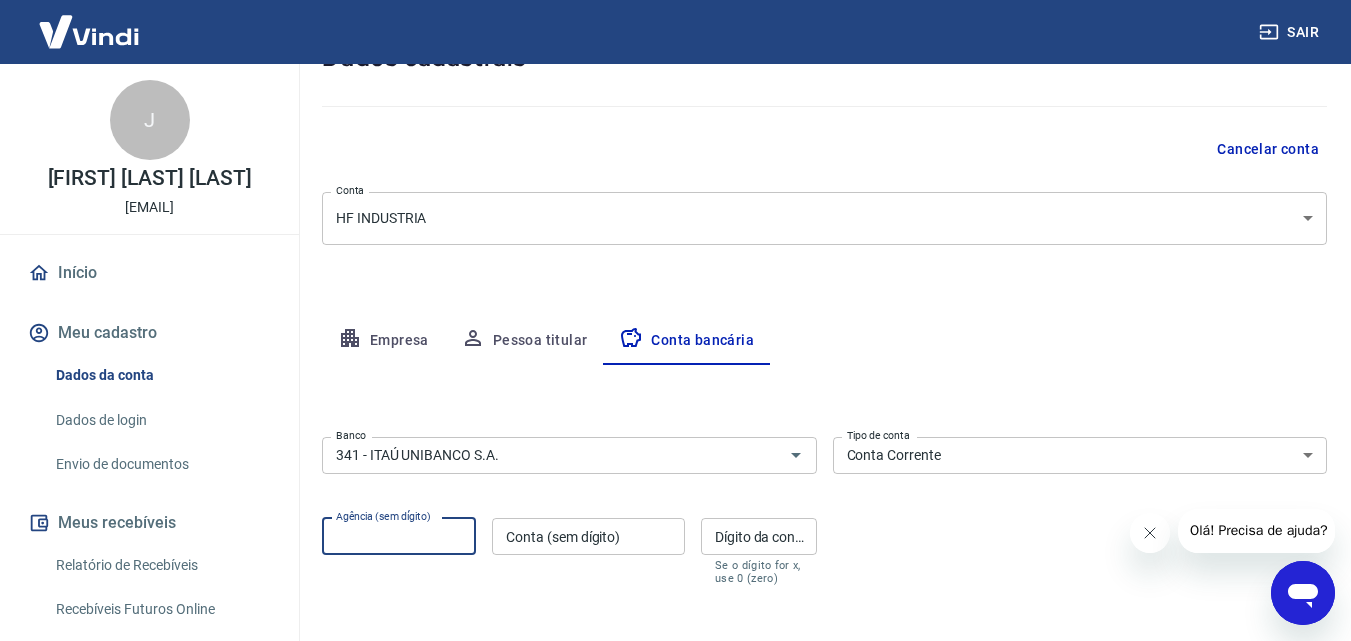 type on "341" 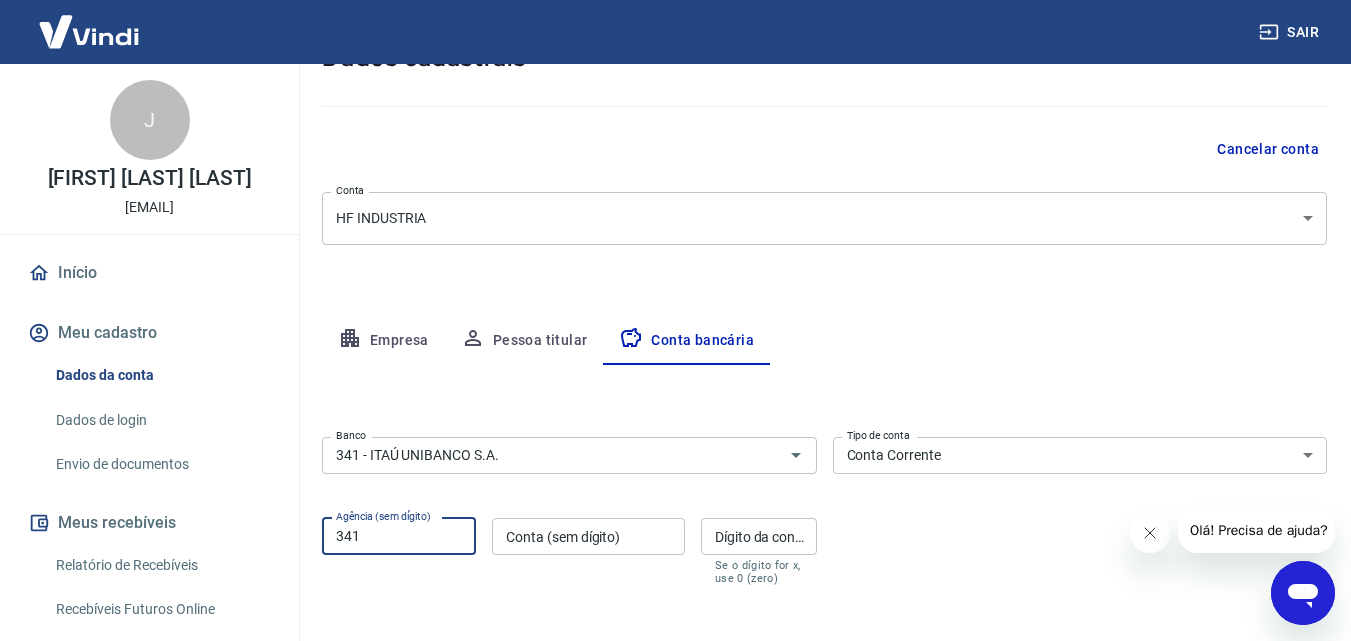 click on "Conta (sem dígito)" at bounding box center [588, 536] 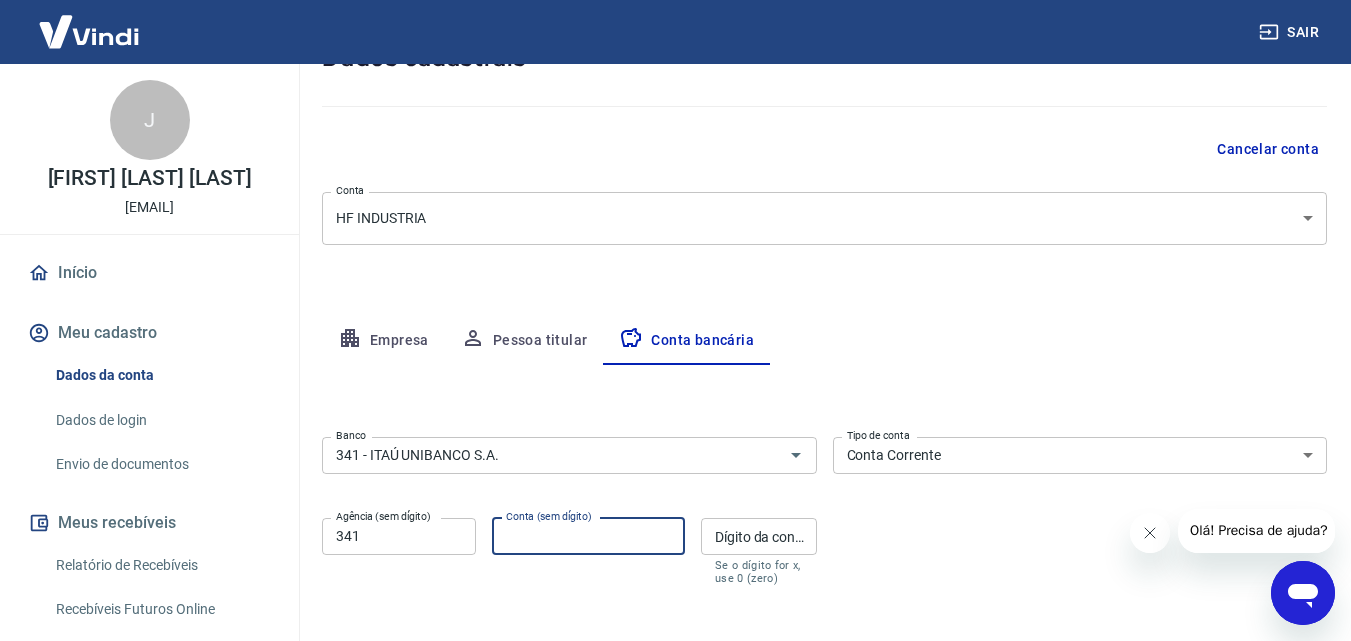 type on "99690" 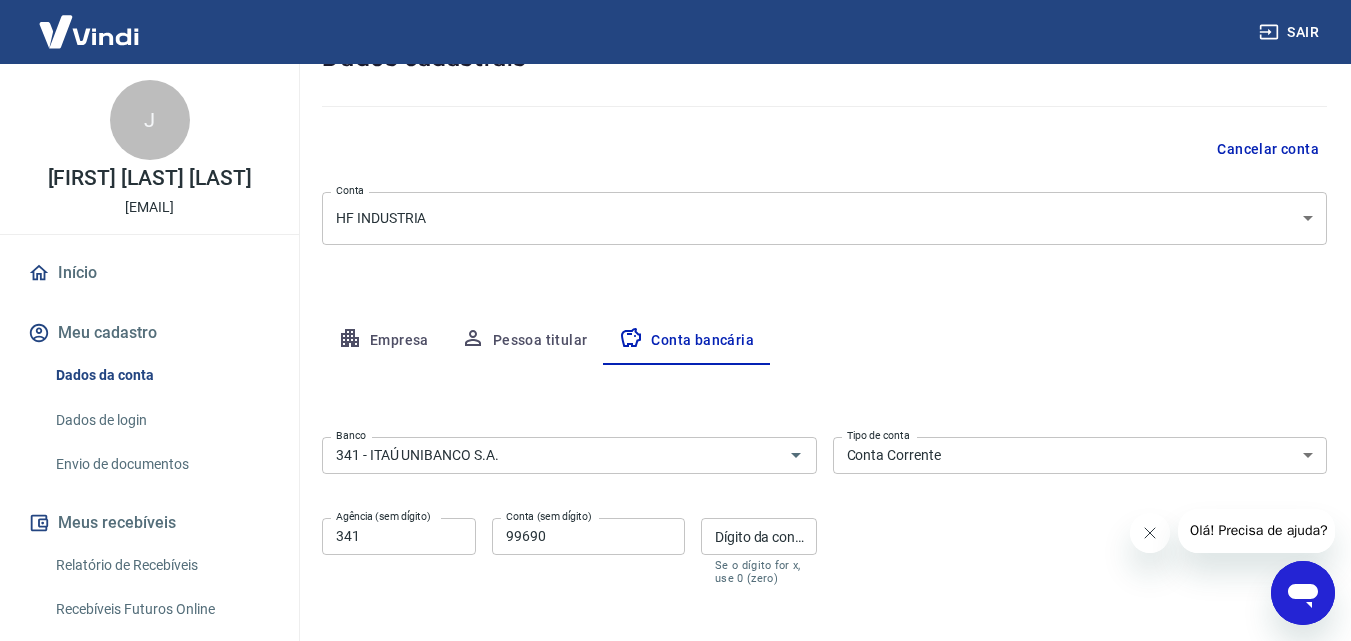 click on "Se o dígito for x, use 0 (zero)" at bounding box center [759, 572] 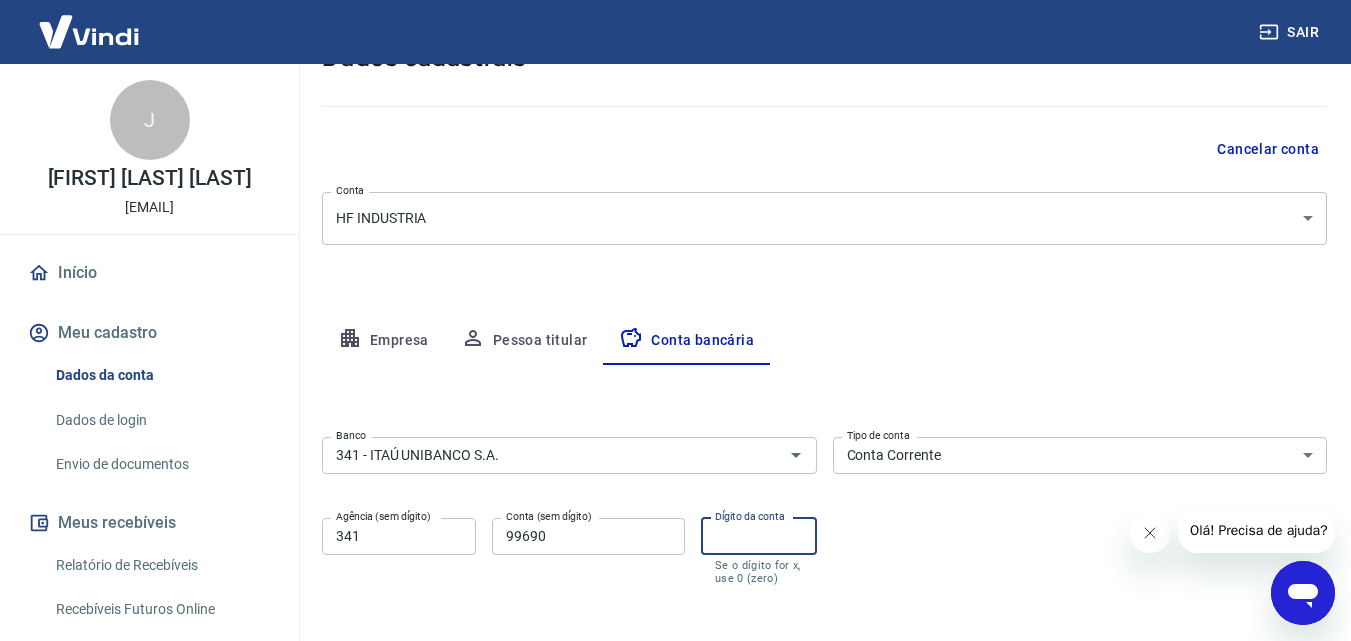 type on "7" 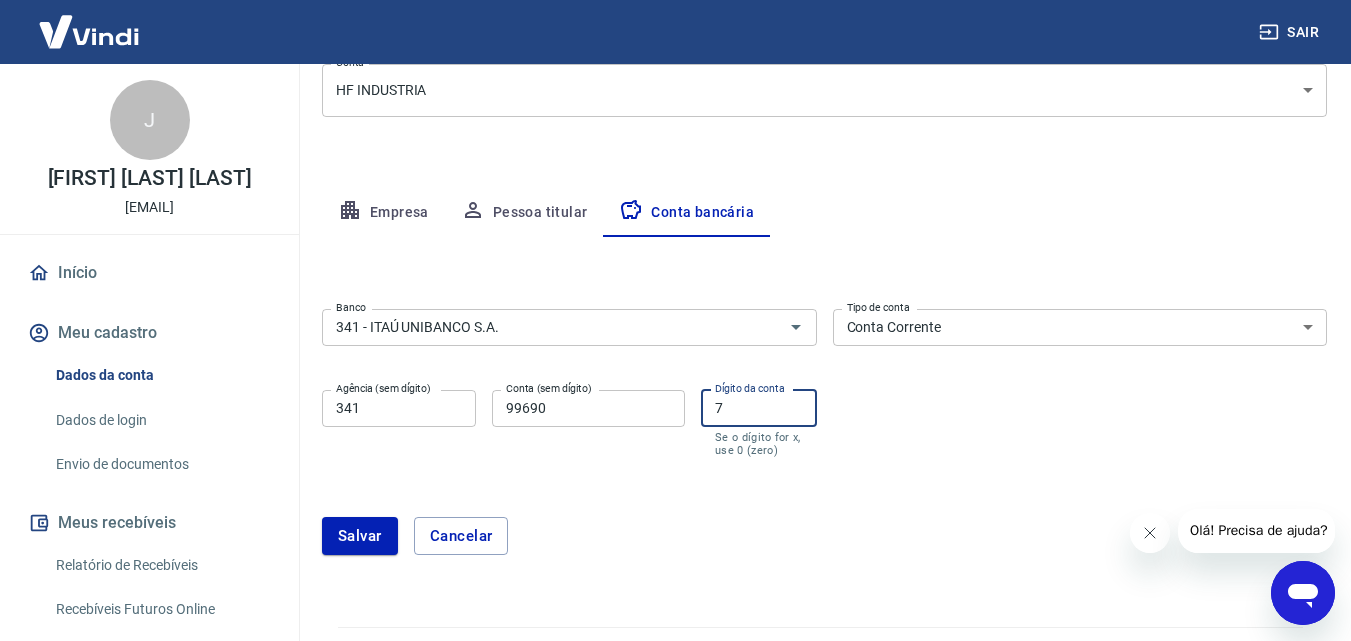scroll, scrollTop: 318, scrollLeft: 0, axis: vertical 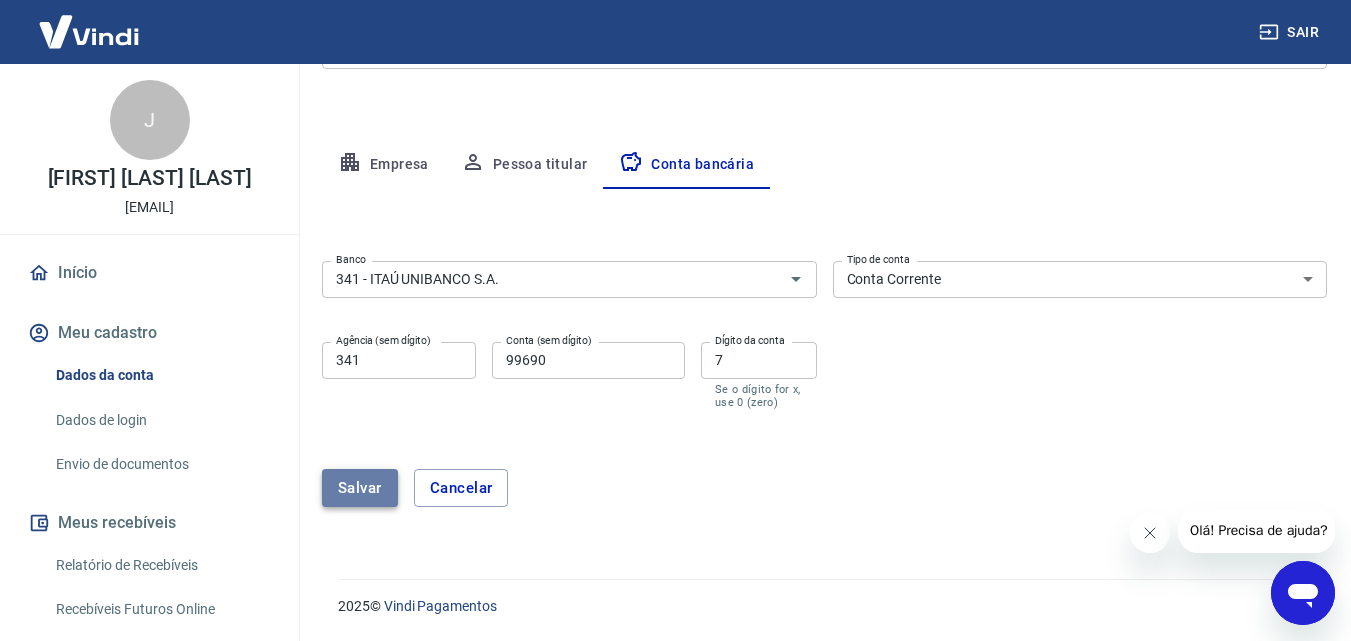 click on "Salvar" at bounding box center (360, 488) 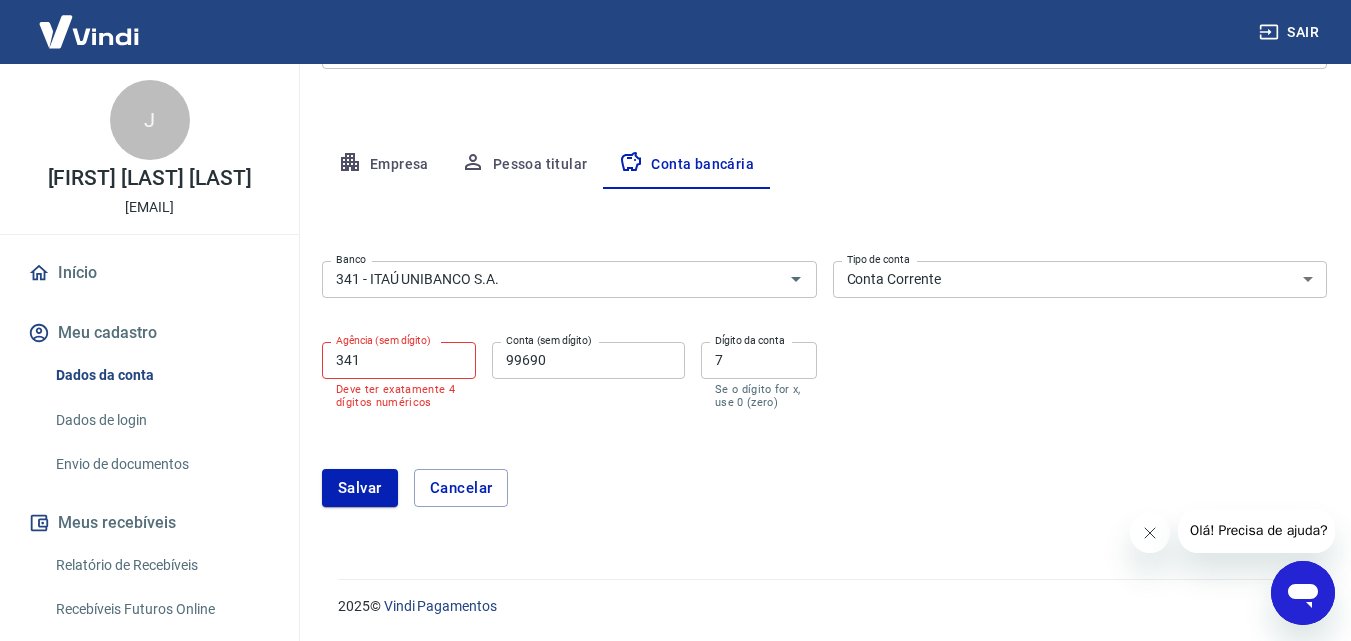 click on "341" at bounding box center [399, 360] 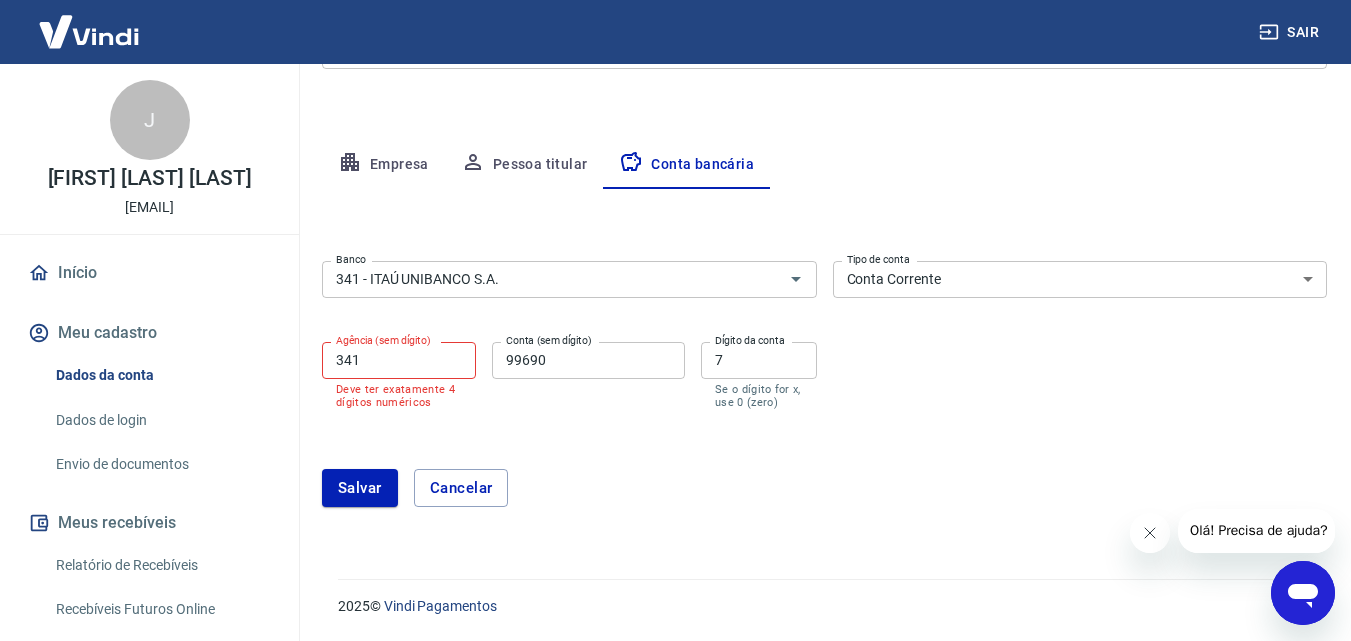 drag, startPoint x: 378, startPoint y: 347, endPoint x: 290, endPoint y: 349, distance: 88.02273 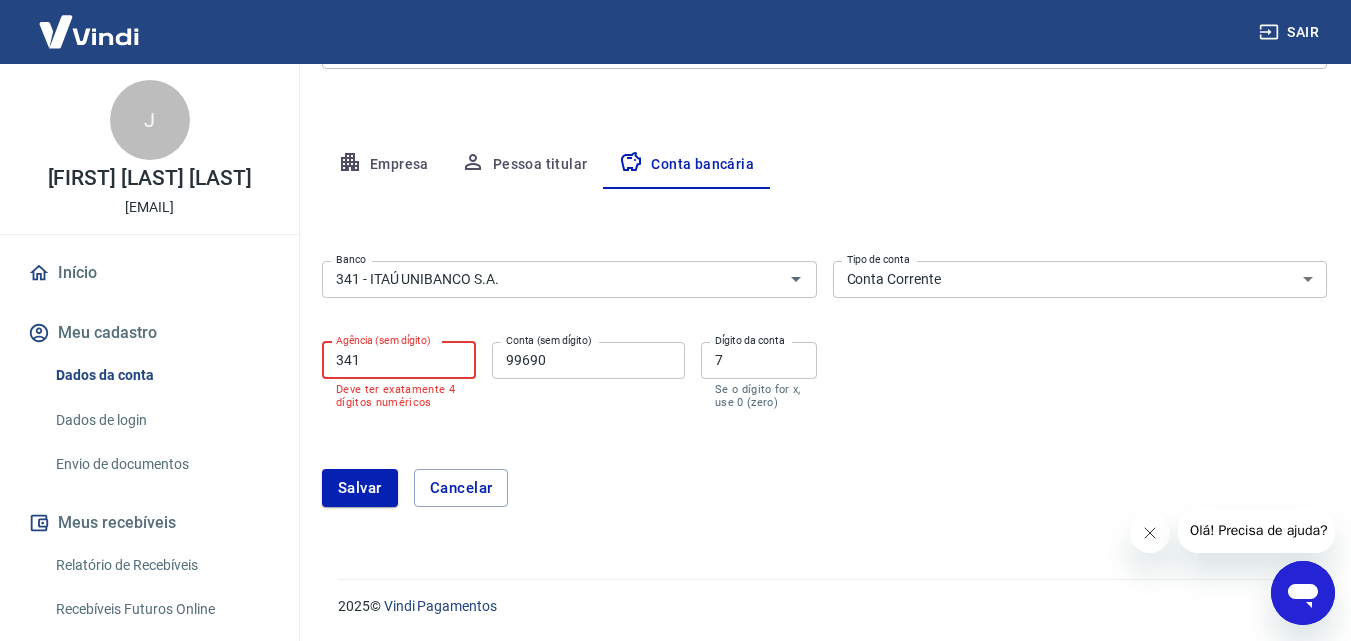 drag, startPoint x: 361, startPoint y: 359, endPoint x: 286, endPoint y: 365, distance: 75.23962 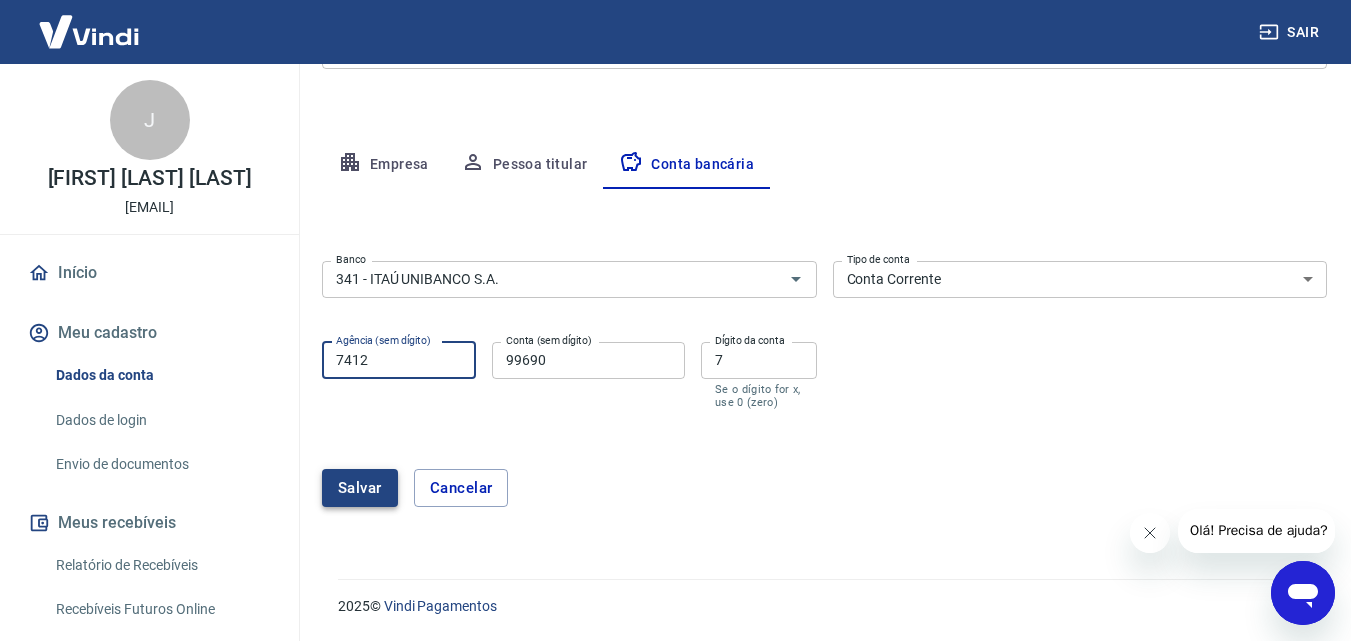 type on "7412" 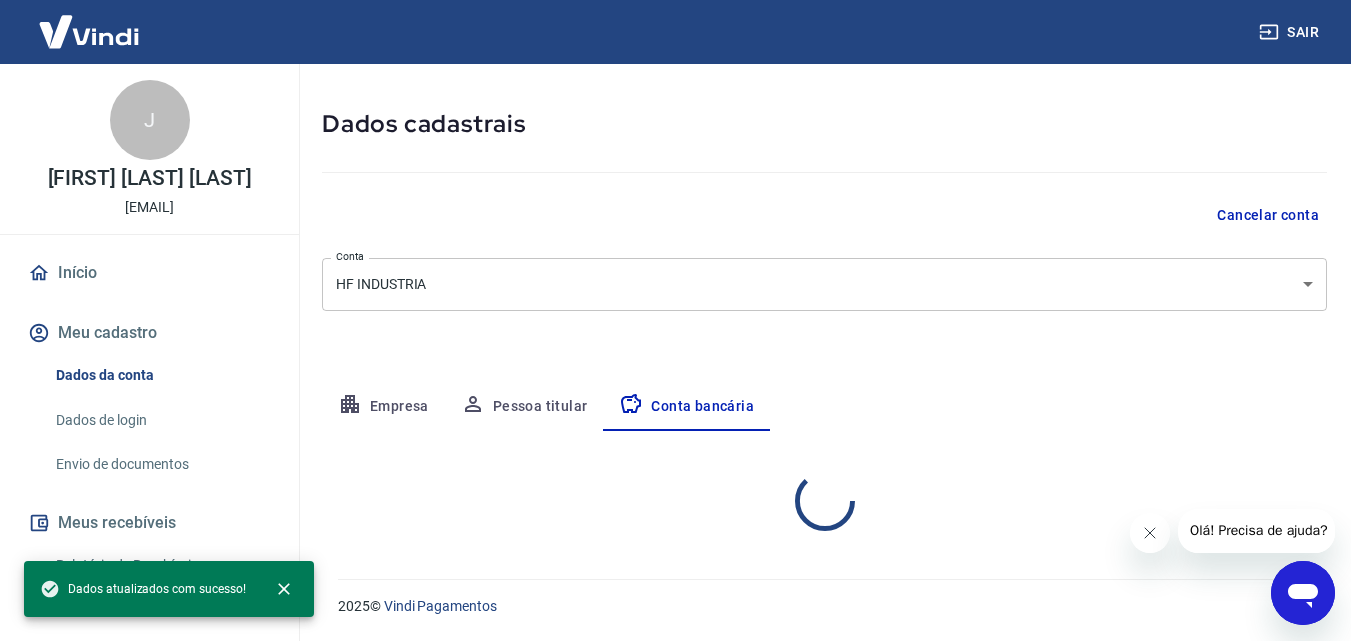select on "1" 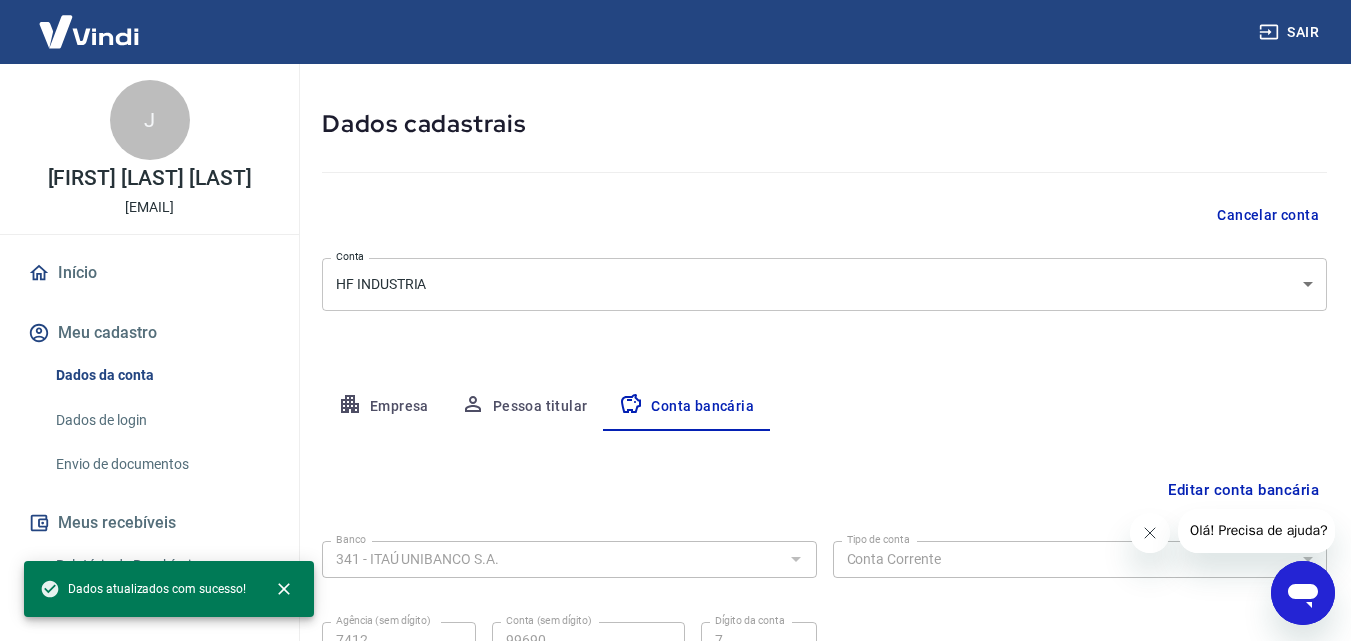 scroll, scrollTop: 270, scrollLeft: 0, axis: vertical 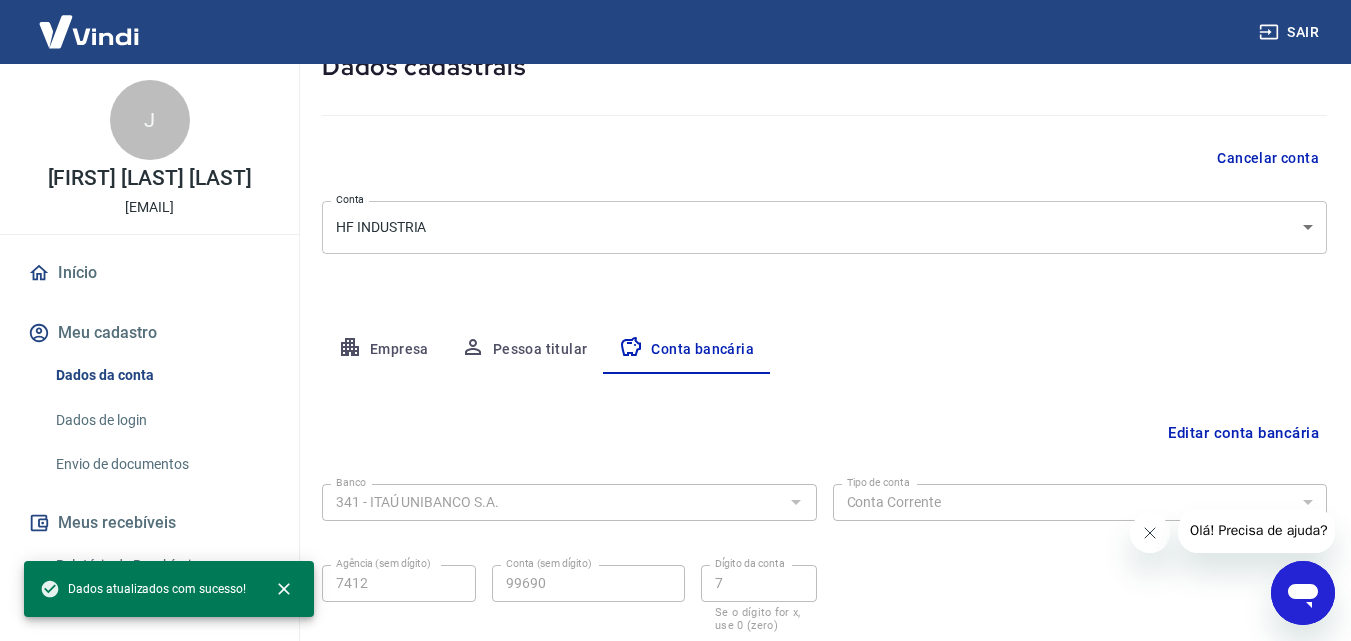 click on "Pessoa titular" at bounding box center (524, 350) 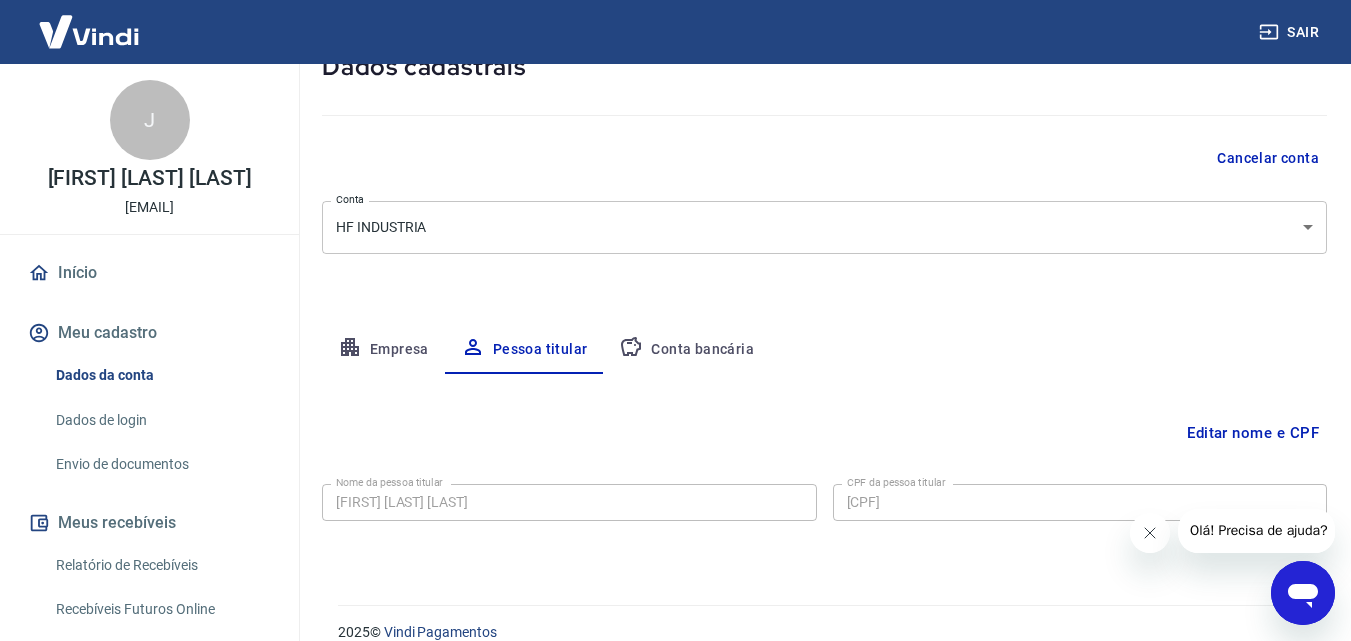 scroll, scrollTop: 159, scrollLeft: 0, axis: vertical 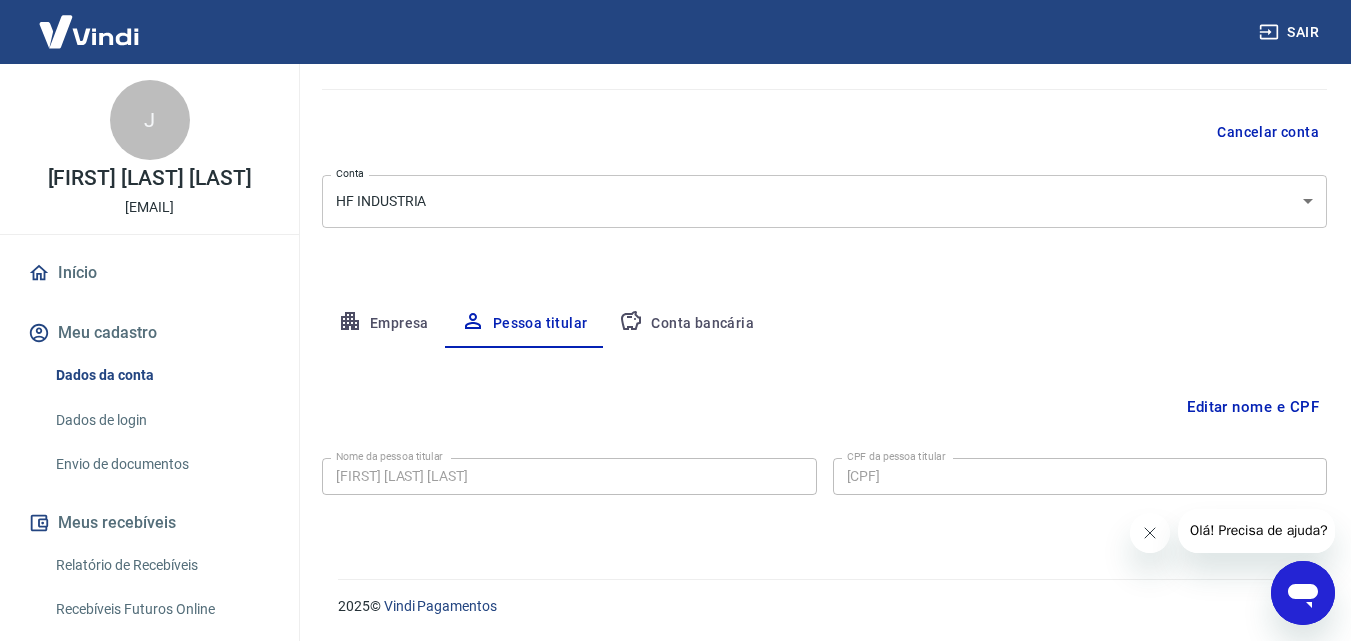 drag, startPoint x: 1365, startPoint y: 447, endPoint x: 51, endPoint y: 6, distance: 1386.0292 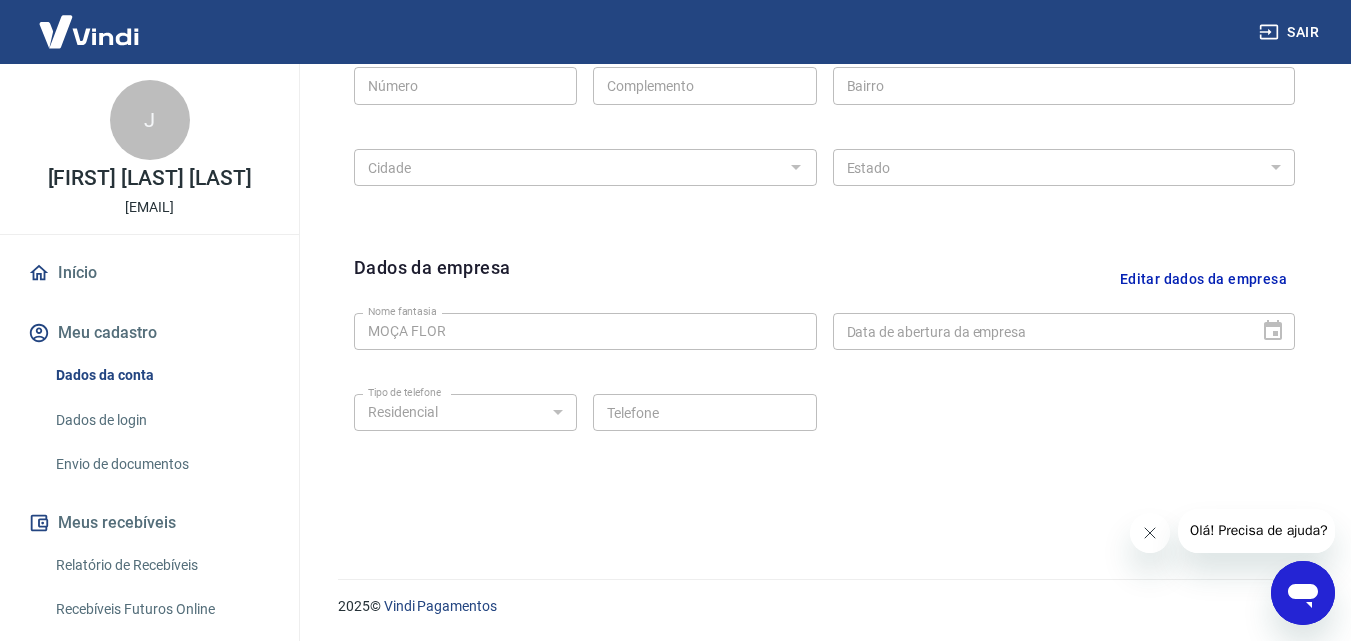 scroll, scrollTop: 781, scrollLeft: 0, axis: vertical 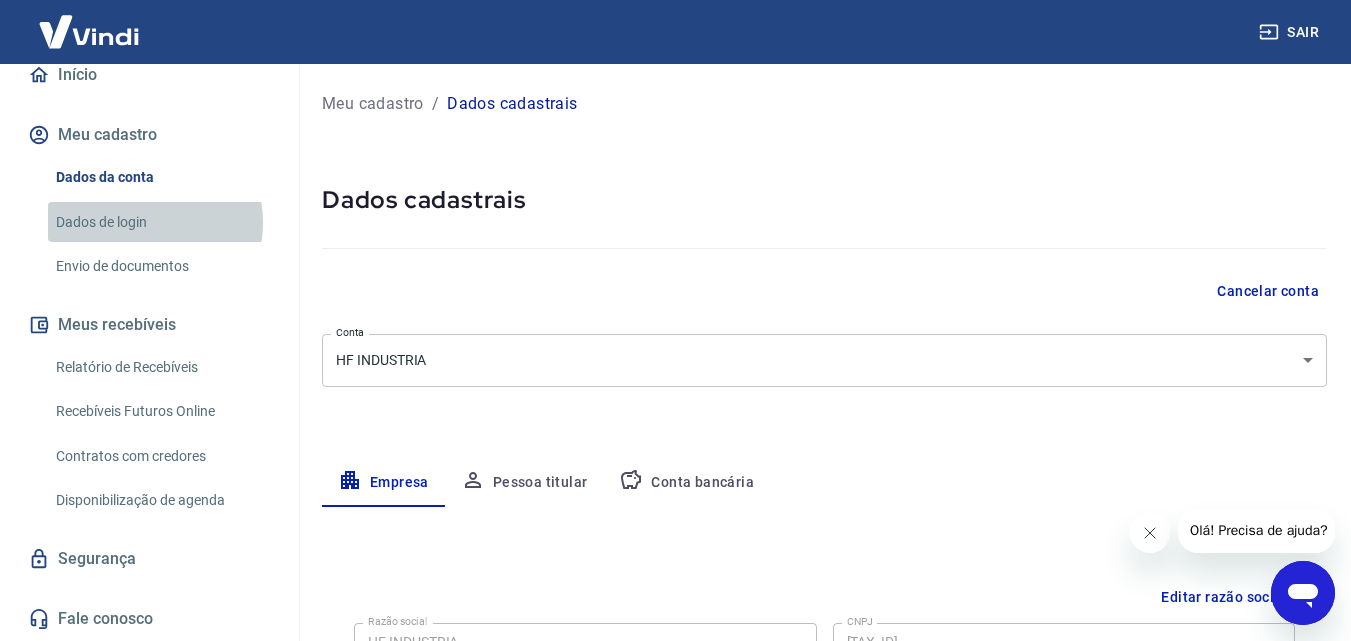 click on "Dados de login" at bounding box center [161, 222] 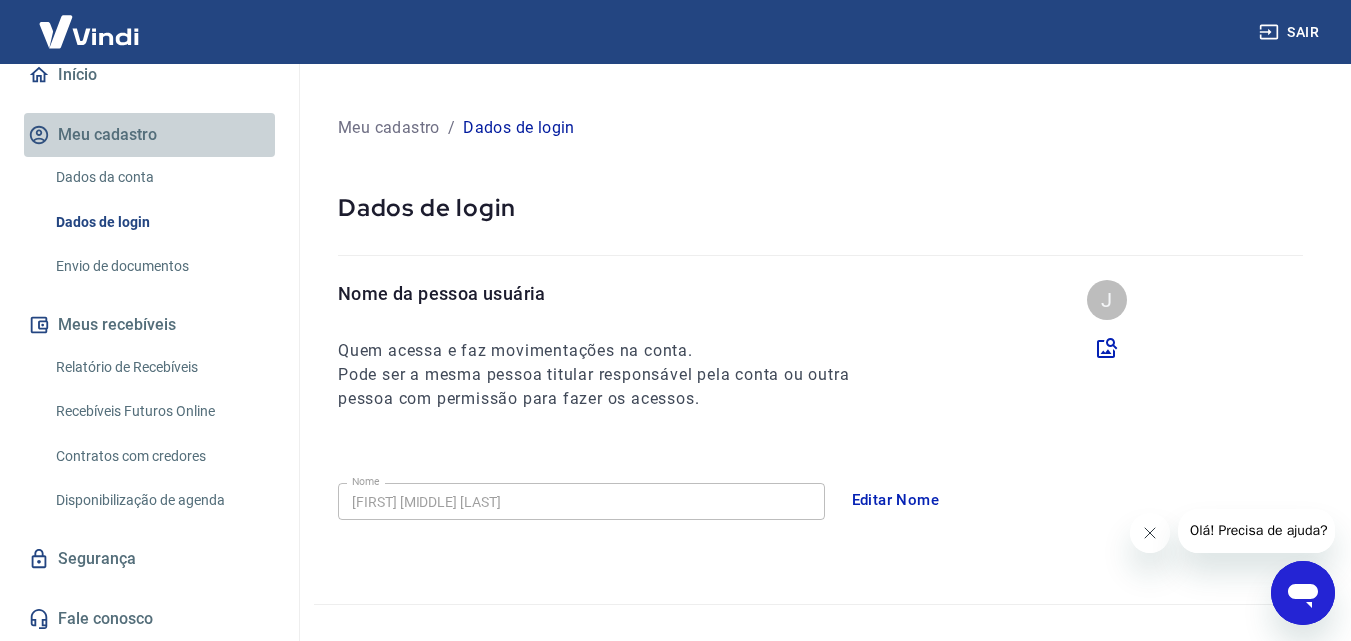 click on "Meu cadastro" at bounding box center (149, 135) 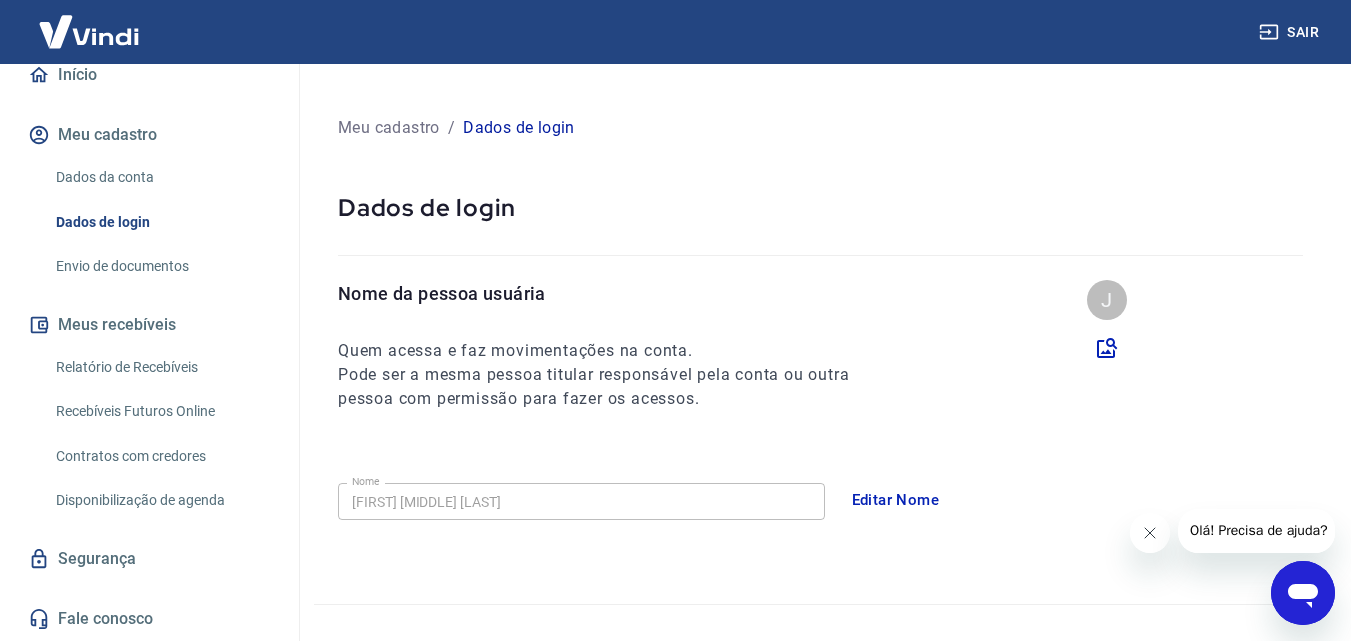 click on "Dados da conta" at bounding box center (161, 177) 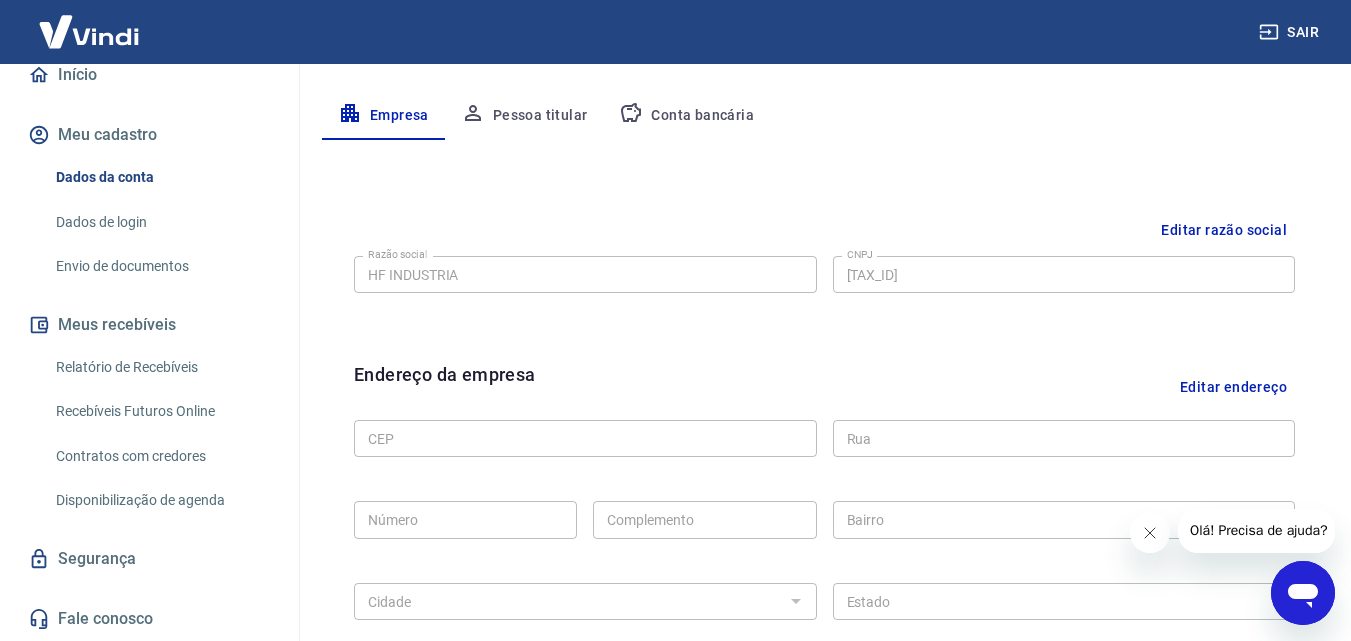 scroll, scrollTop: 381, scrollLeft: 0, axis: vertical 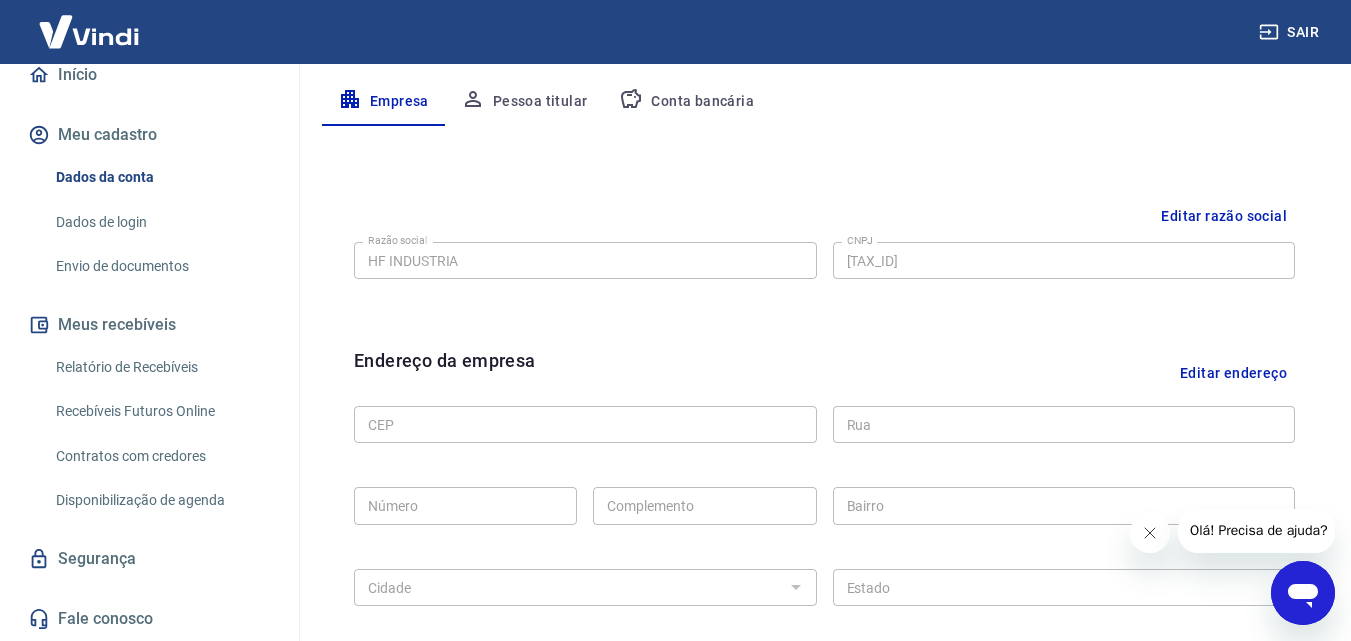 click on "Editar endereço" at bounding box center [1233, 372] 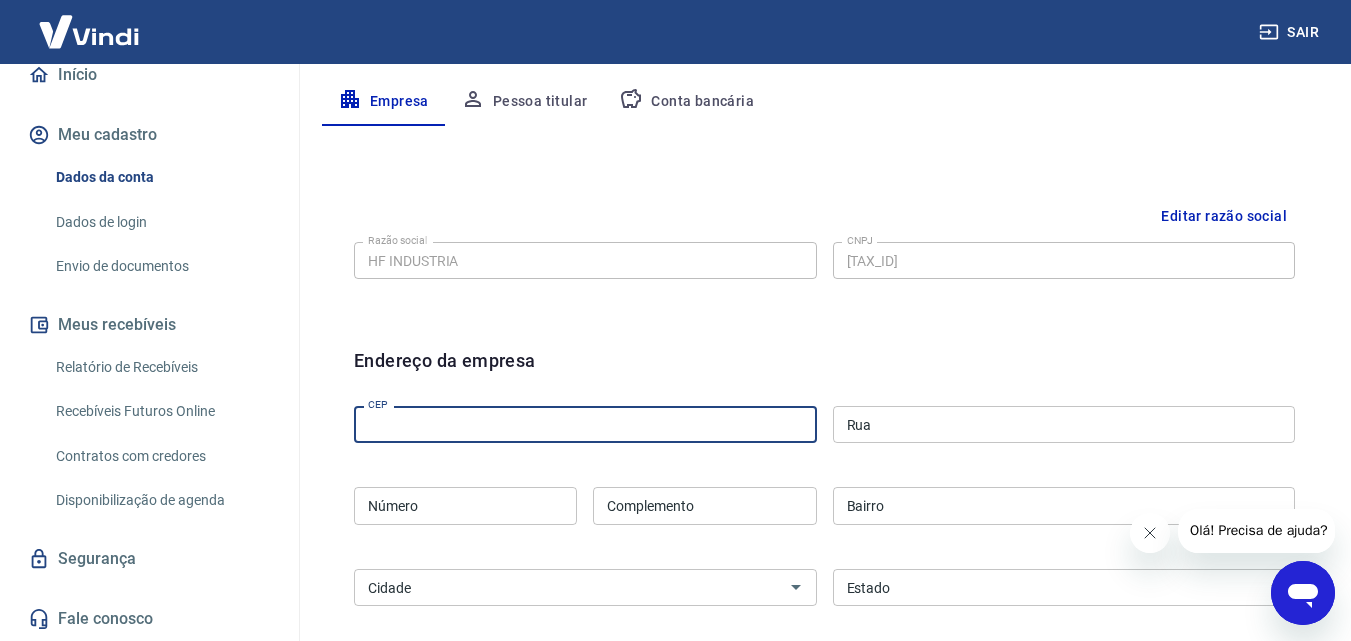 click on "CEP" at bounding box center (585, 424) 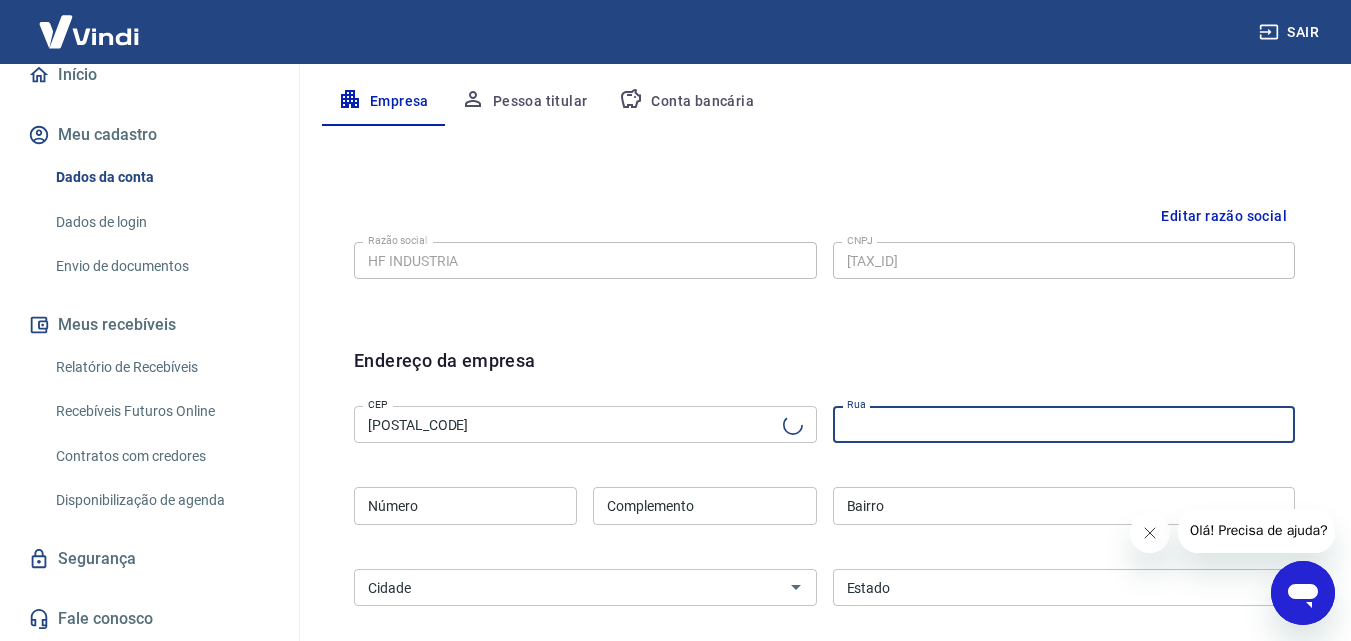 click on "Rua" at bounding box center (1064, 424) 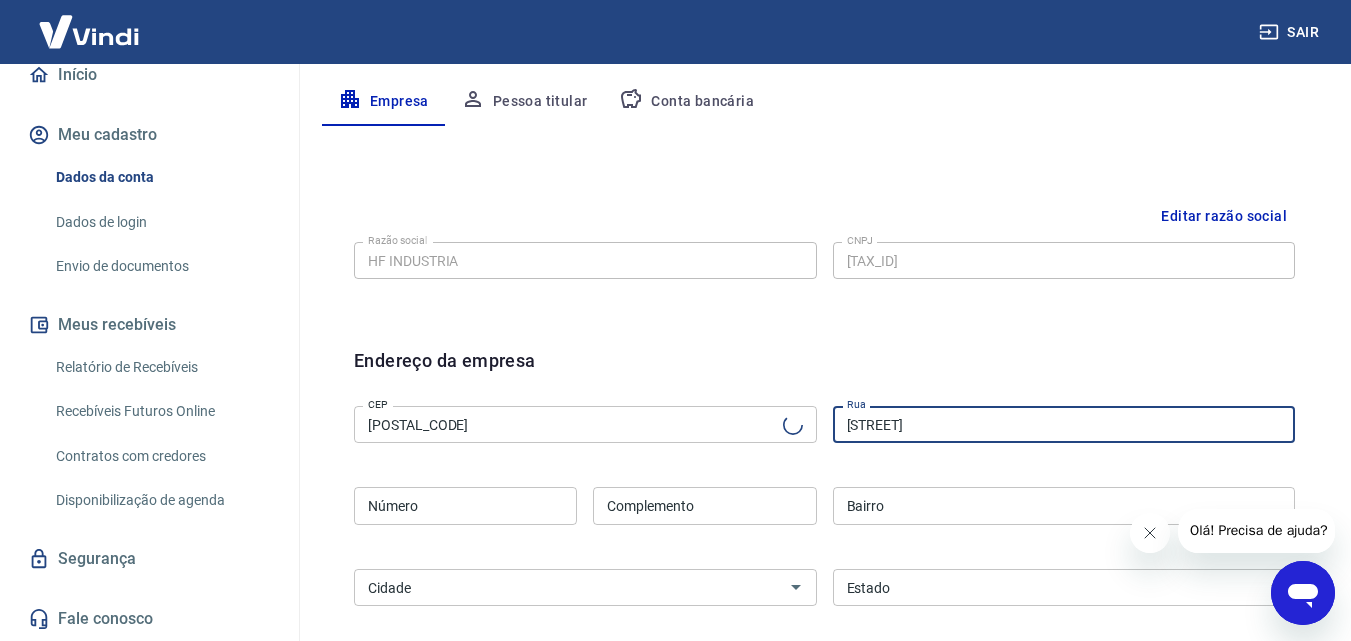 type on "Parangaba" 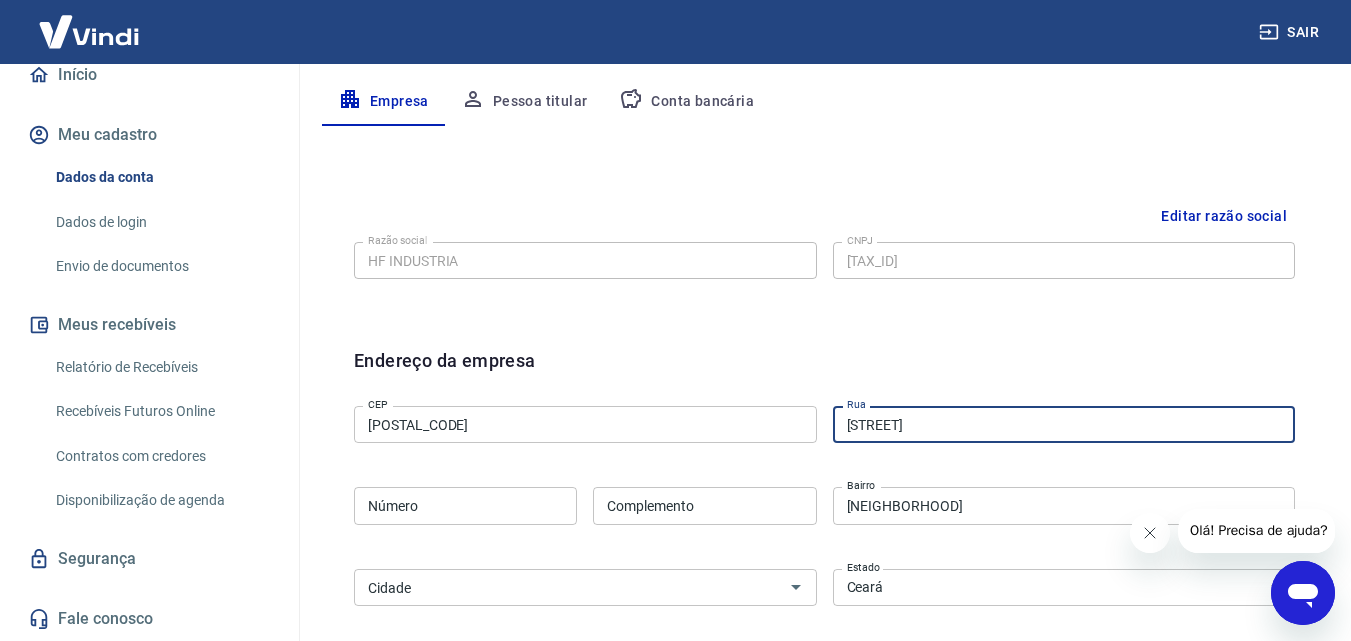 click on "Número" at bounding box center (465, 505) 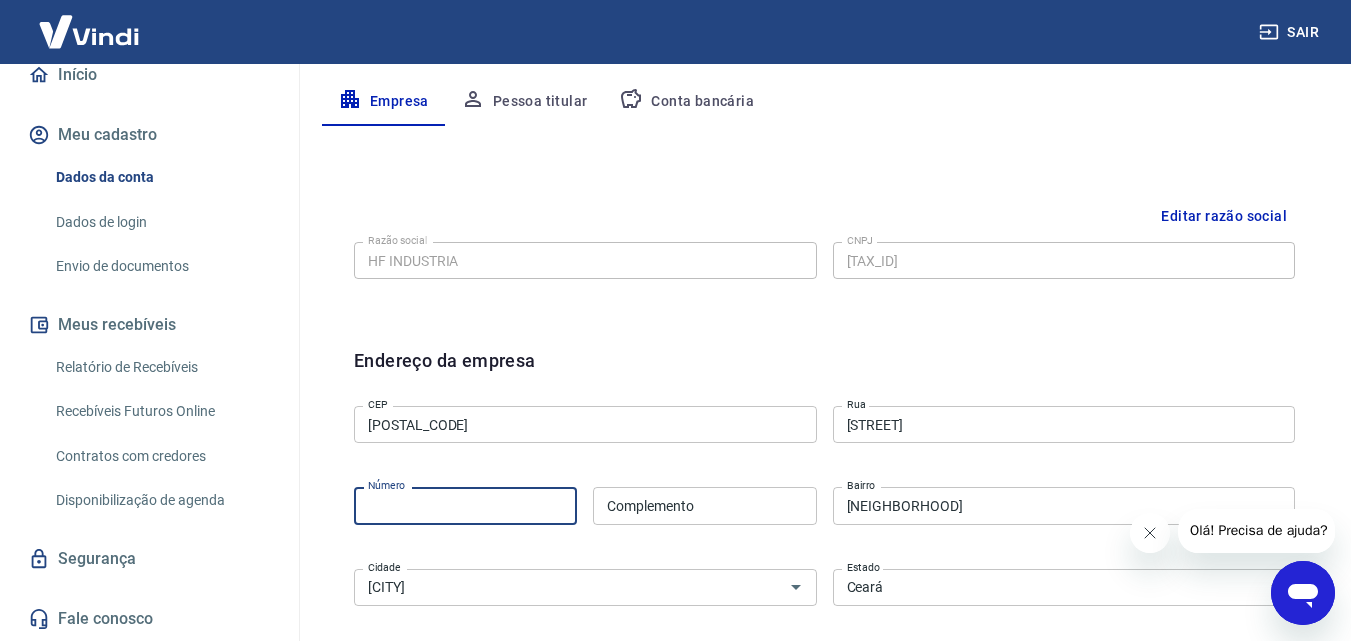 type on "Fortaleza" 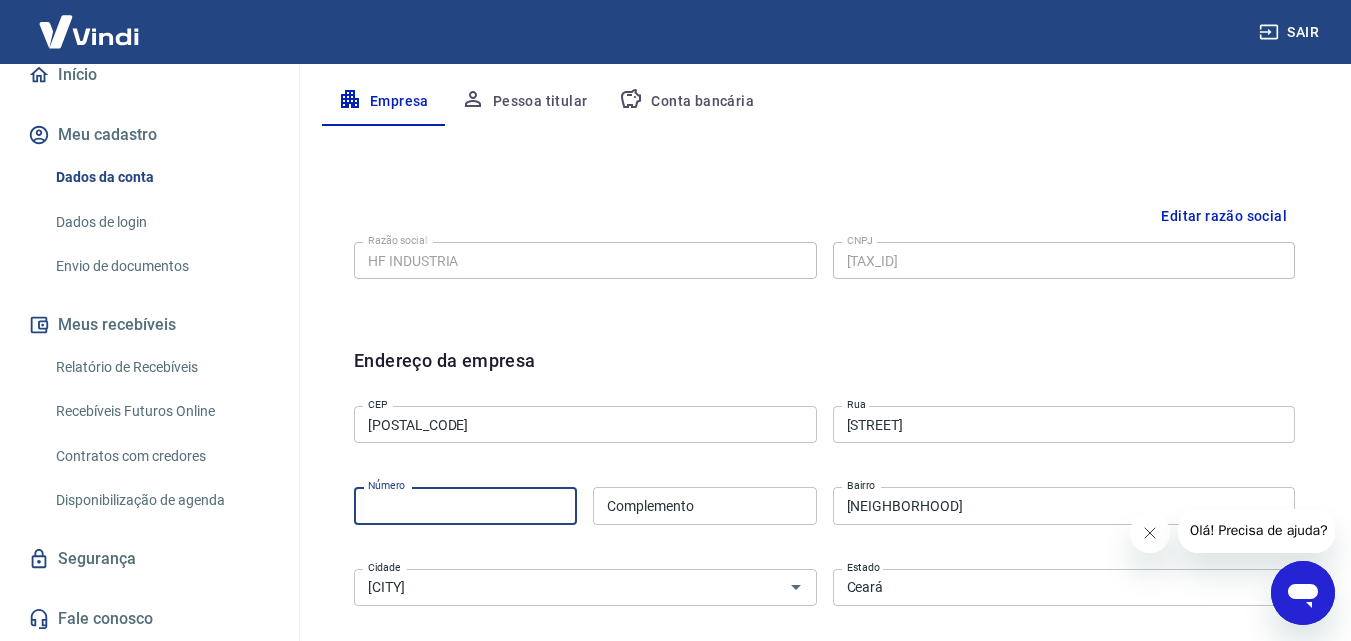 type on "100" 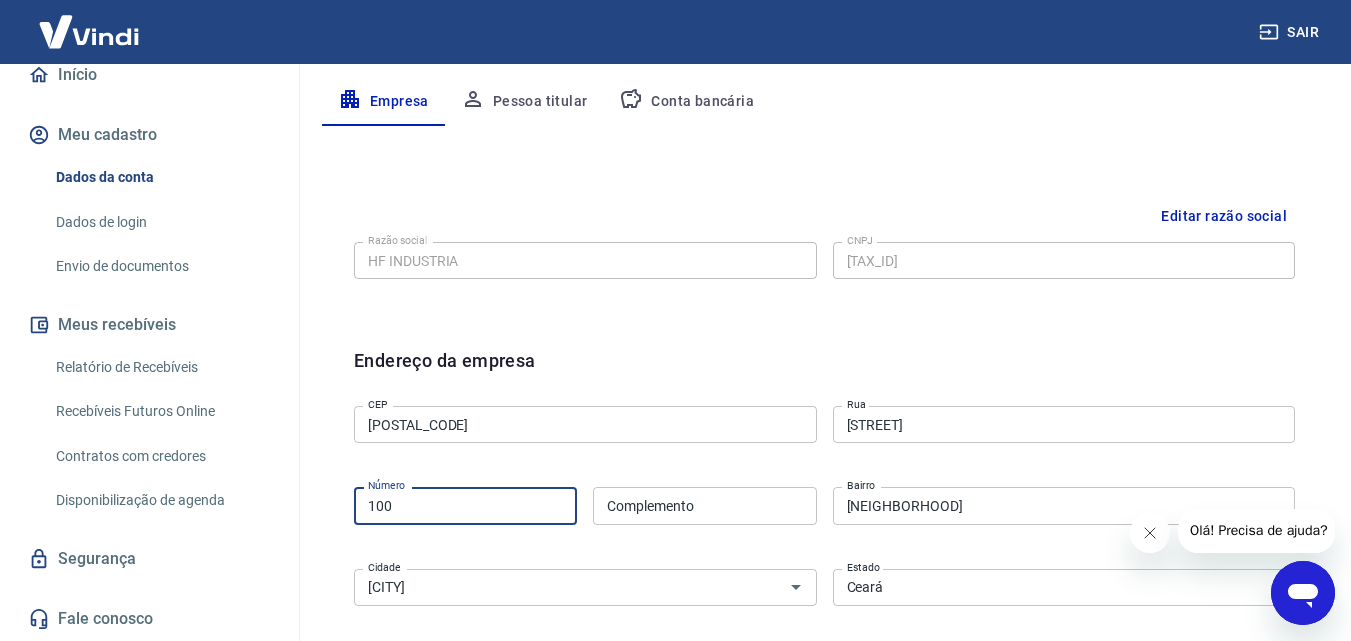 click on "Complemento" at bounding box center [704, 505] 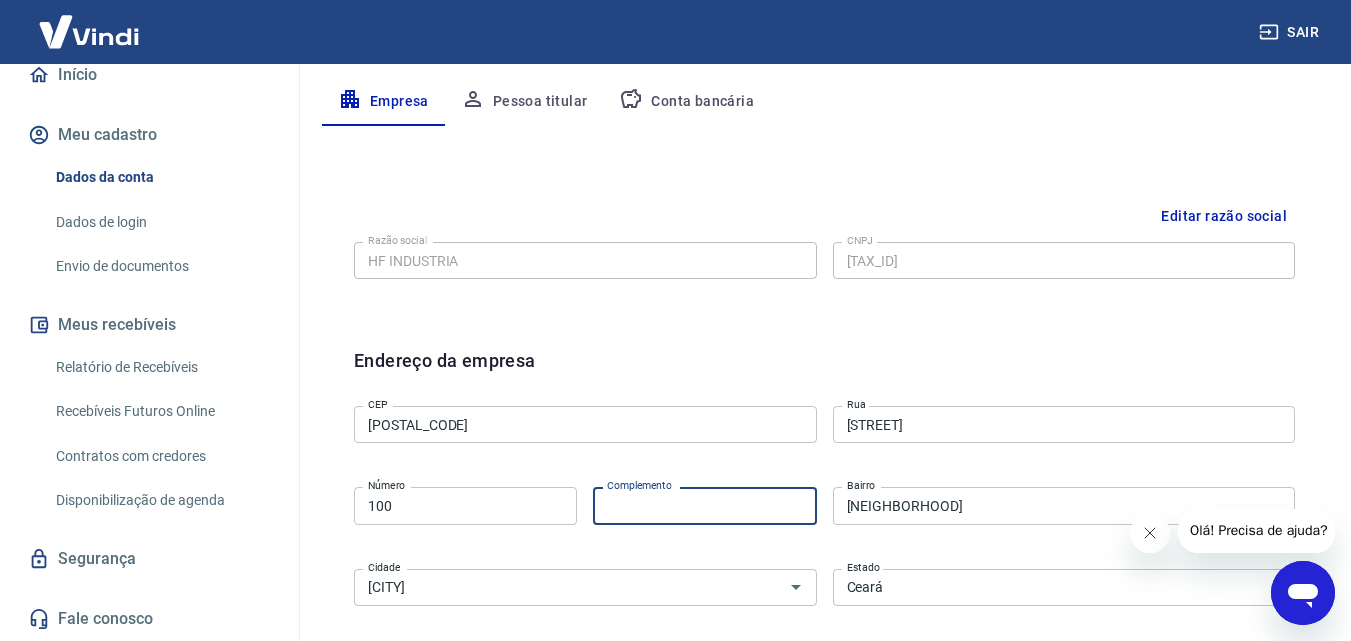 type on "Moça Flor" 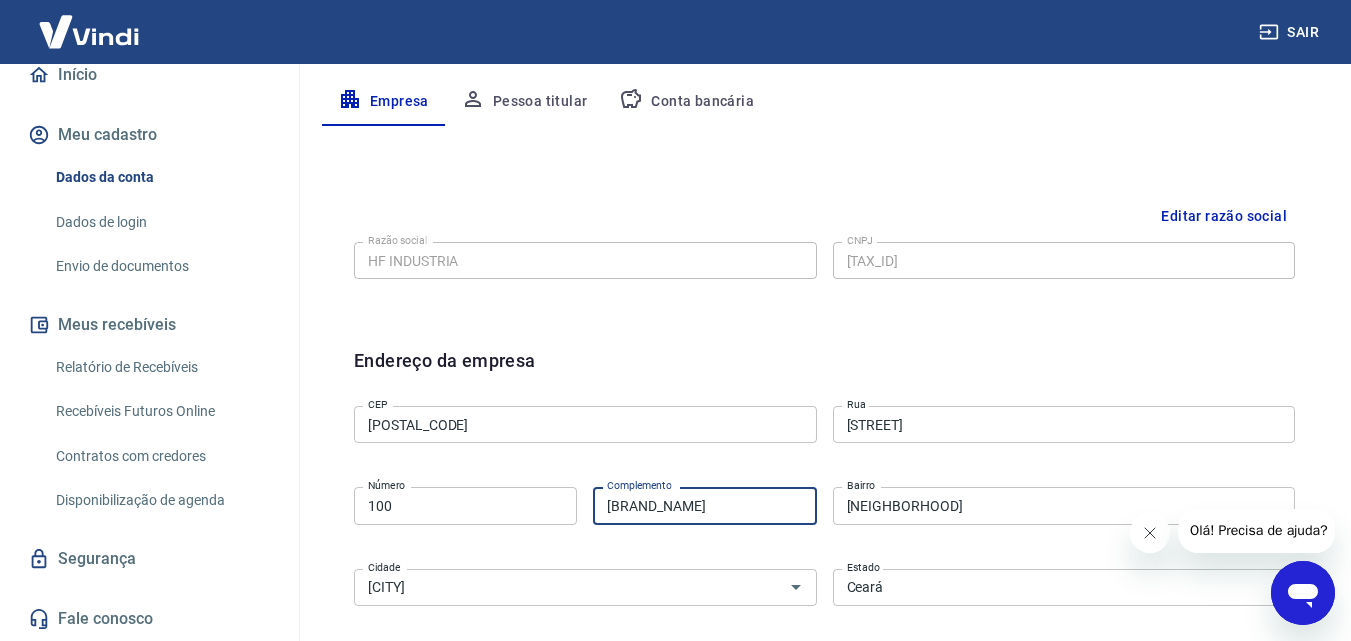 click on "Parangaba" at bounding box center (1064, 505) 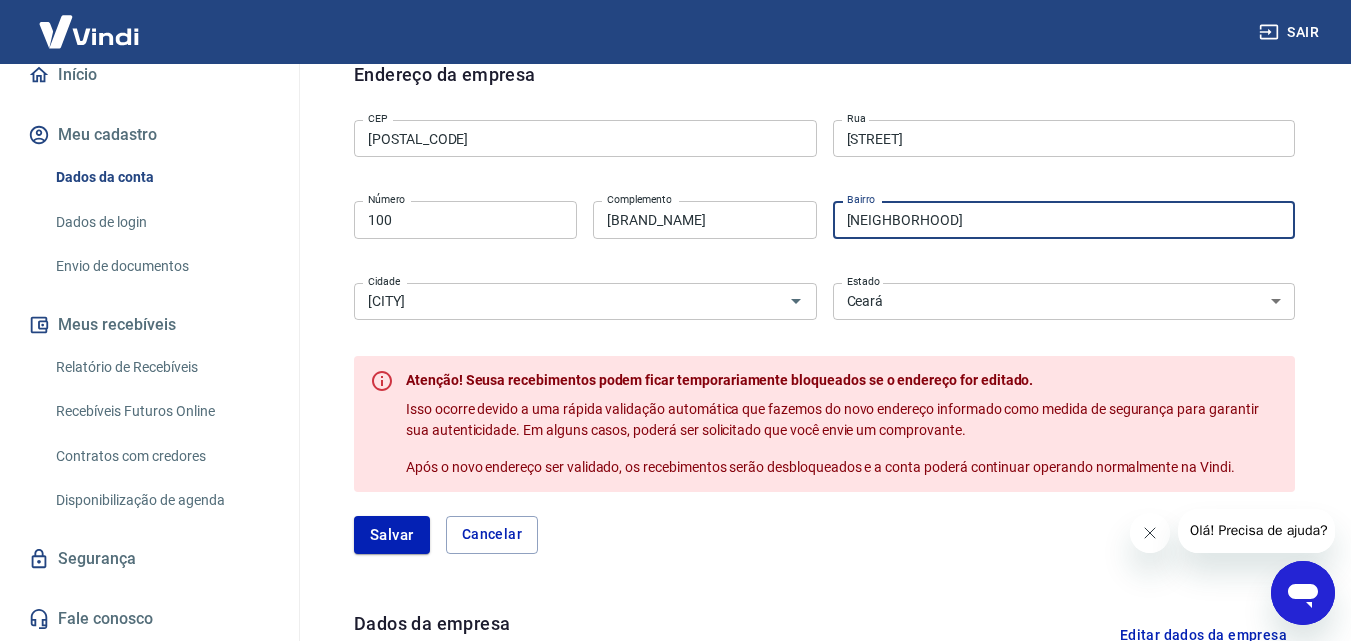scroll, scrollTop: 736, scrollLeft: 0, axis: vertical 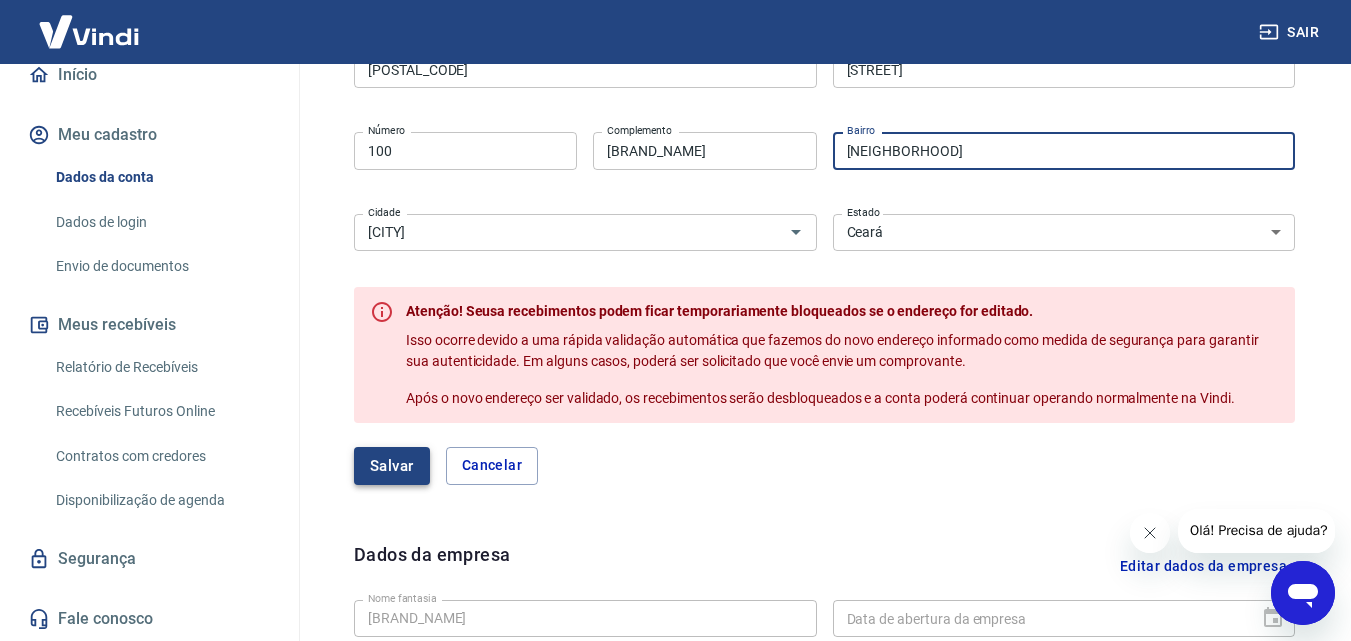 click on "Salvar" at bounding box center (392, 466) 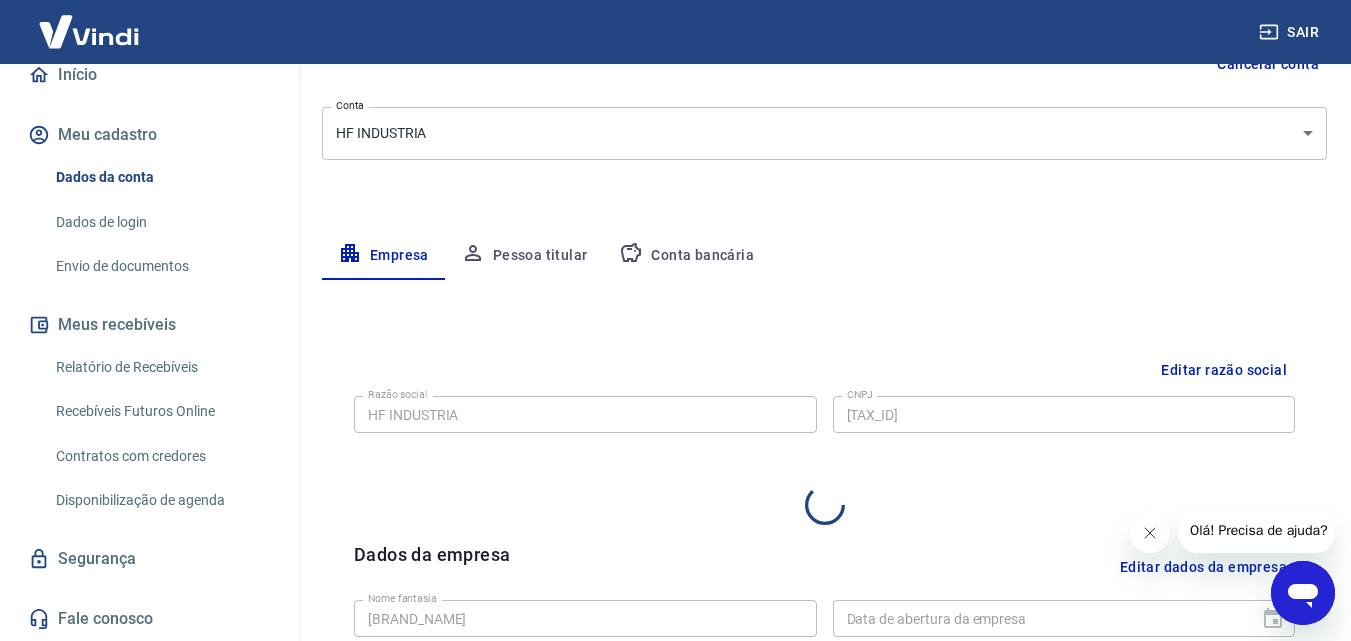 select on "CE" 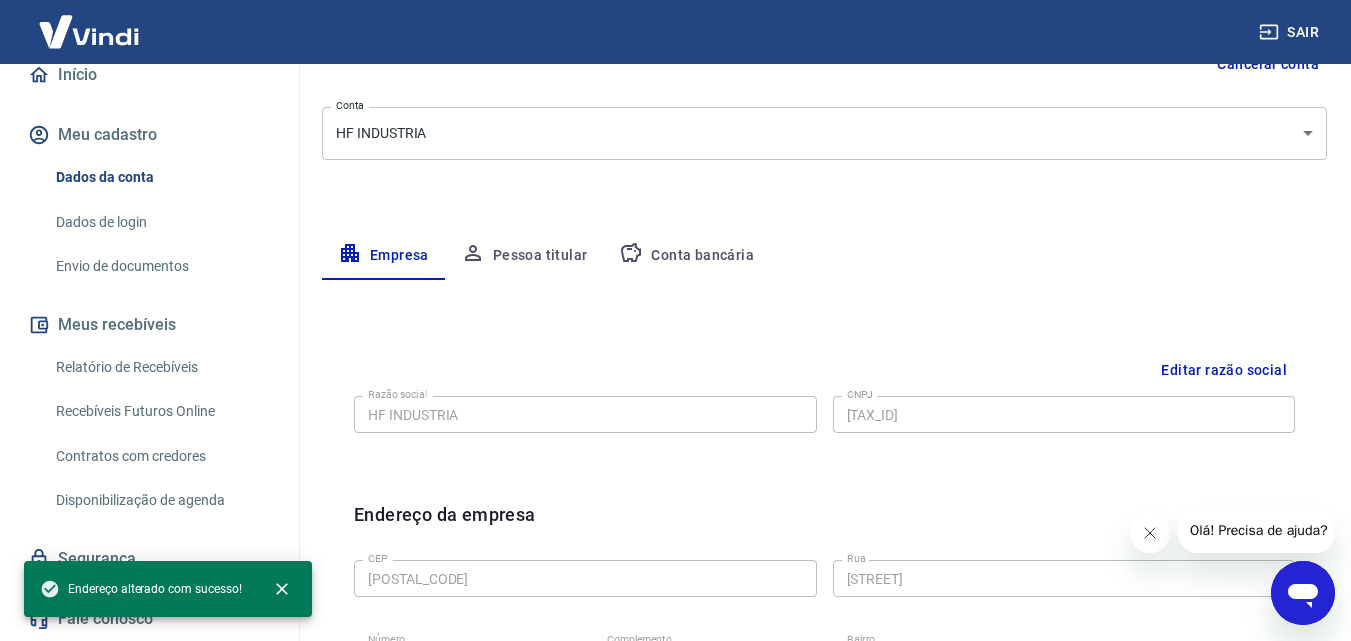 scroll, scrollTop: 514, scrollLeft: 0, axis: vertical 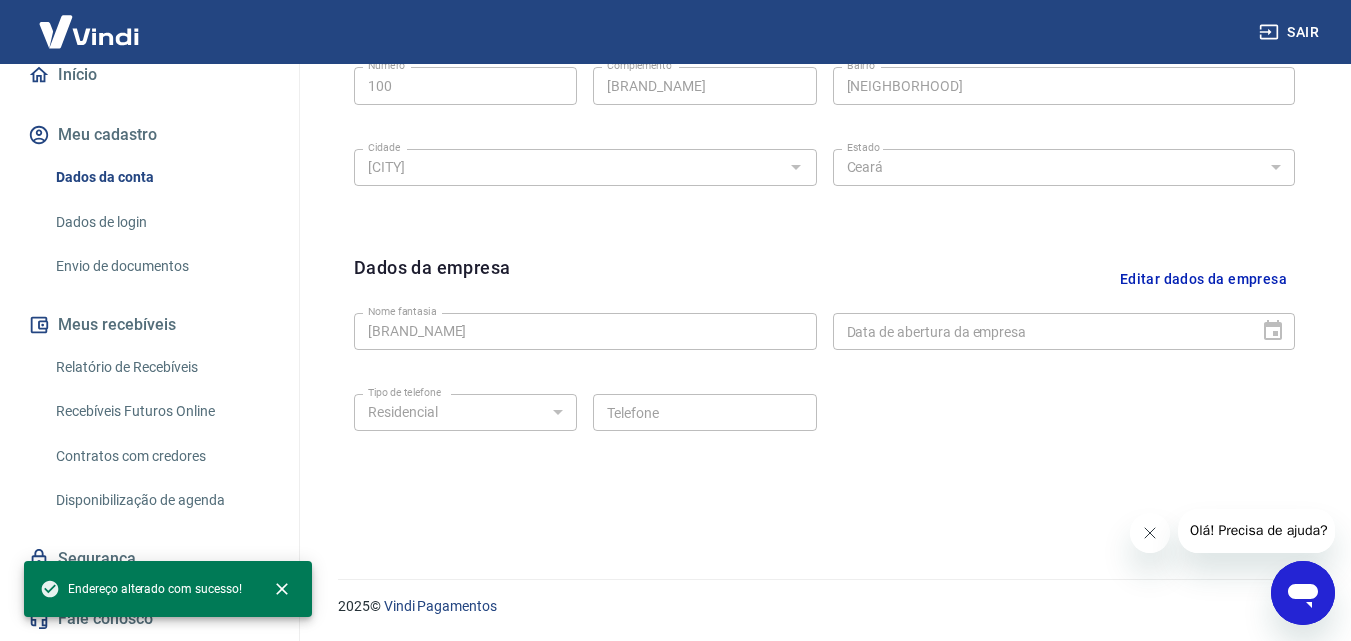 click on "Editar dados da empresa" at bounding box center [1203, 279] 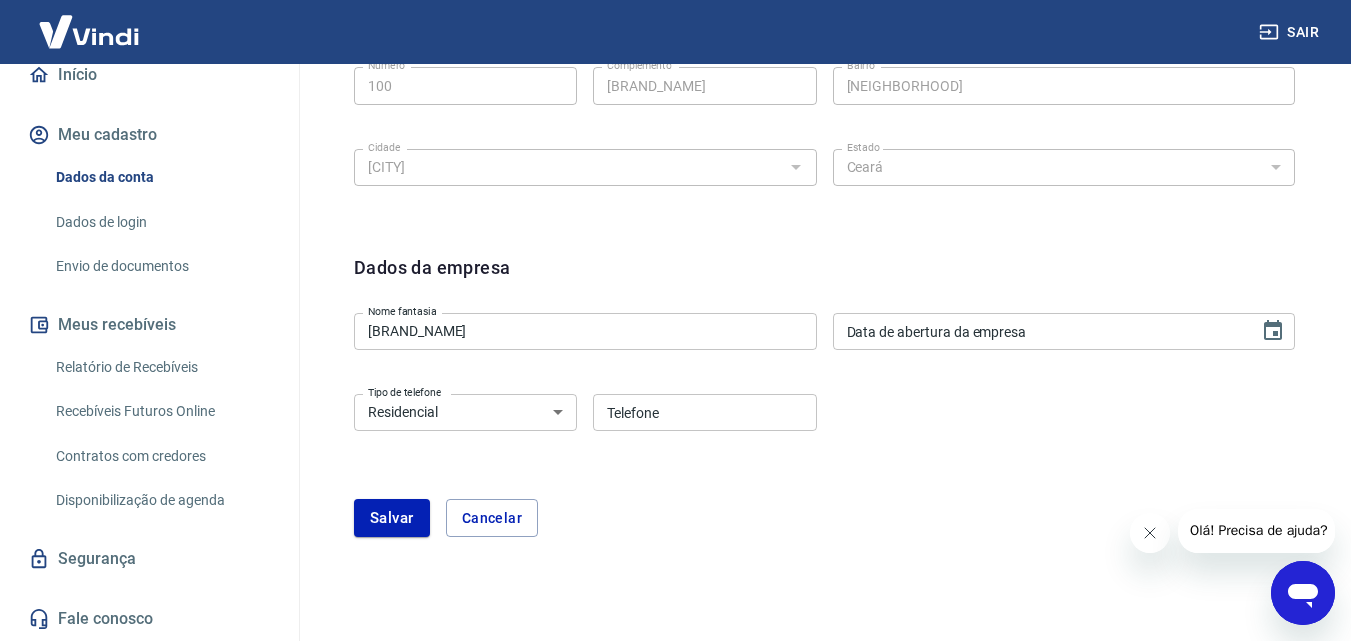 type on "DD/MM/YYYY" 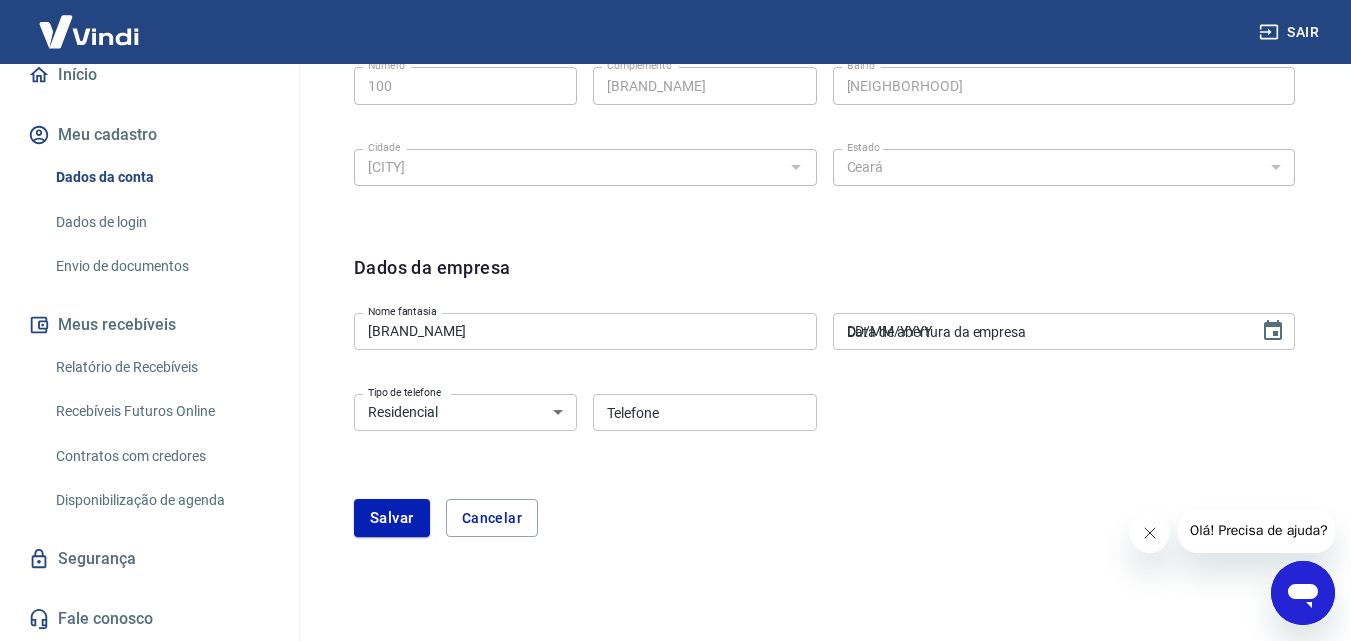click on "DD/MM/YYYY" at bounding box center [1039, 331] 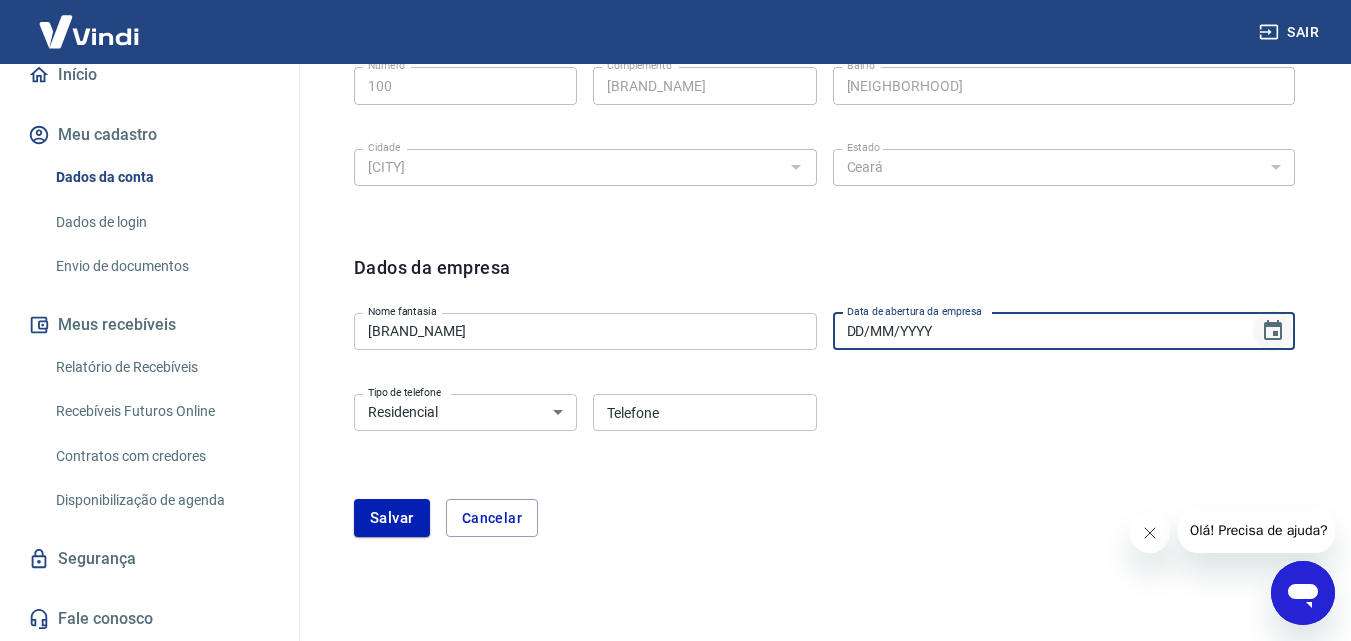 type 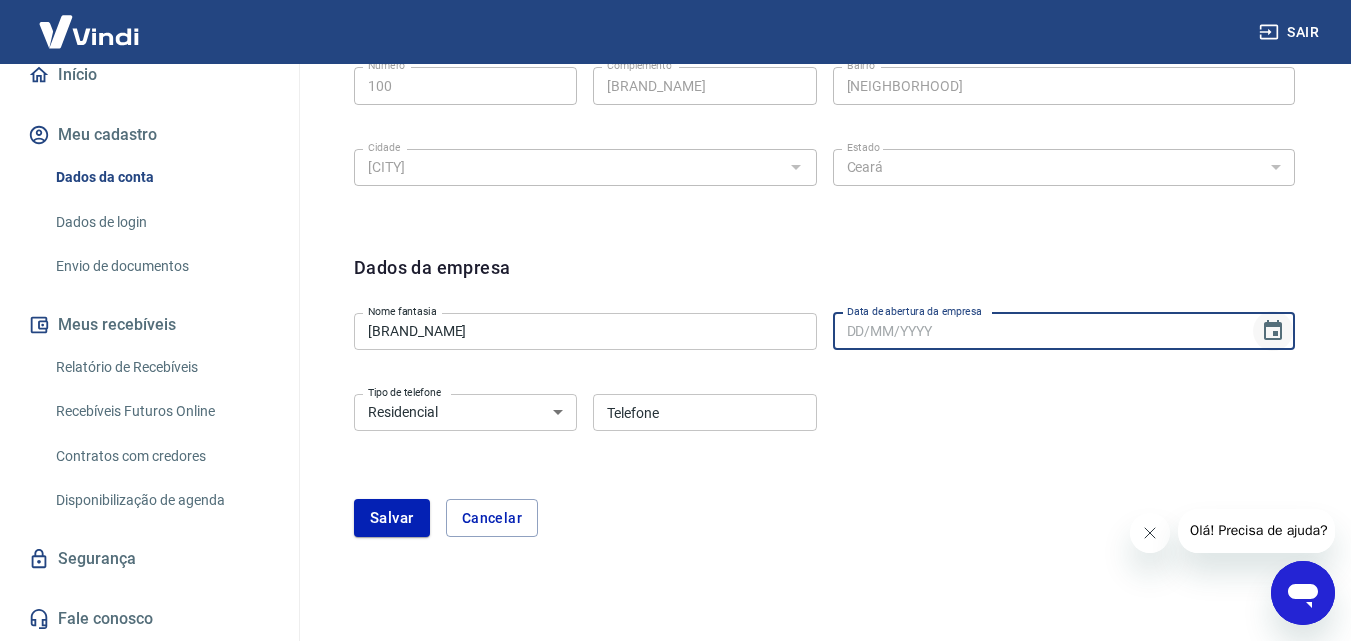 click 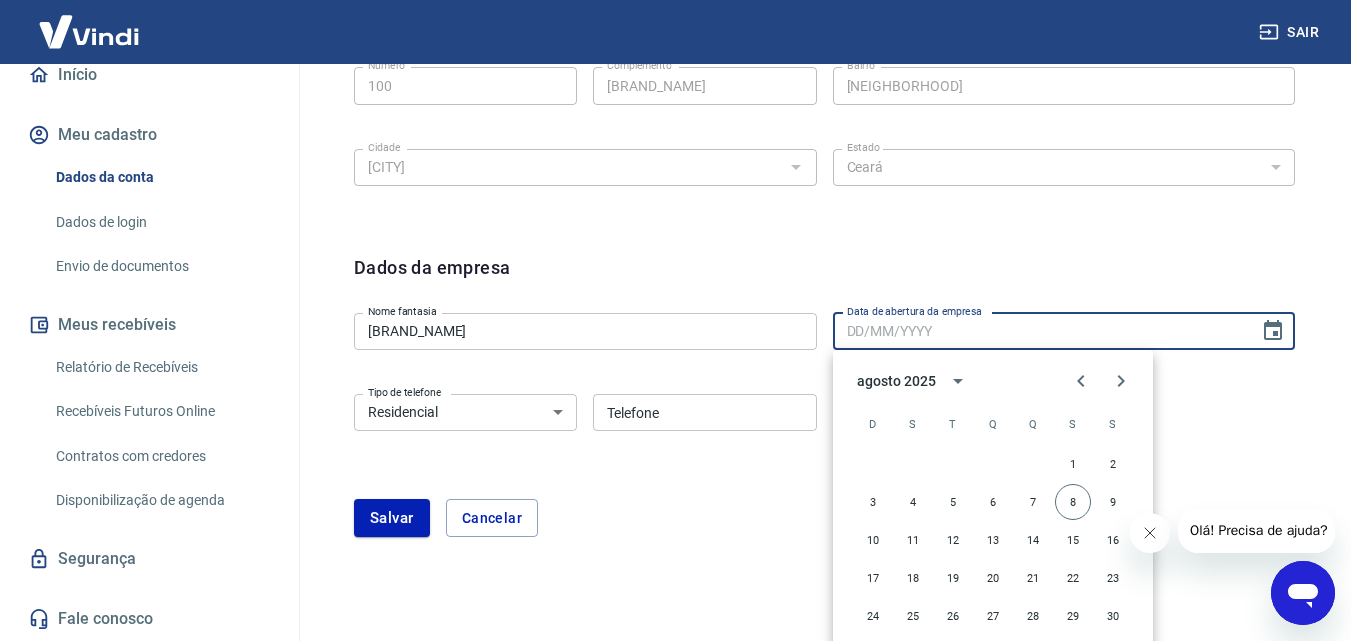 click on "Tipo de telefone Residencial Comercial Tipo de telefone Telefone Telefone" at bounding box center [824, 426] 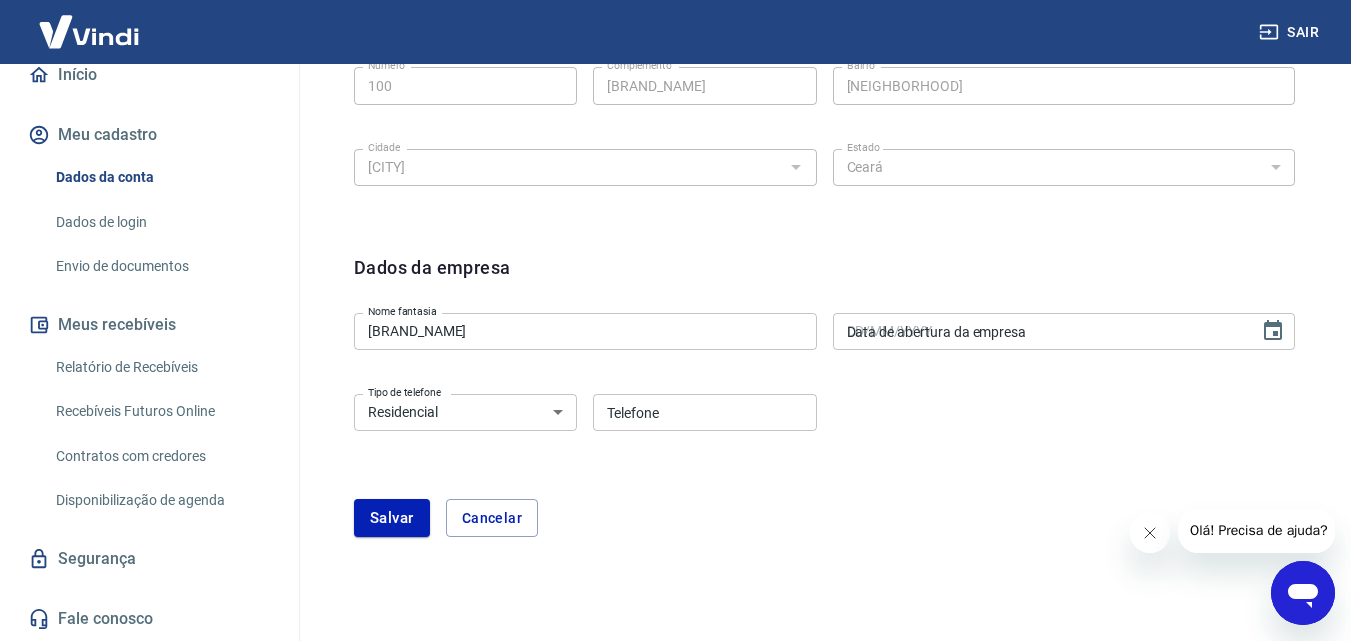 scroll, scrollTop: 844, scrollLeft: 0, axis: vertical 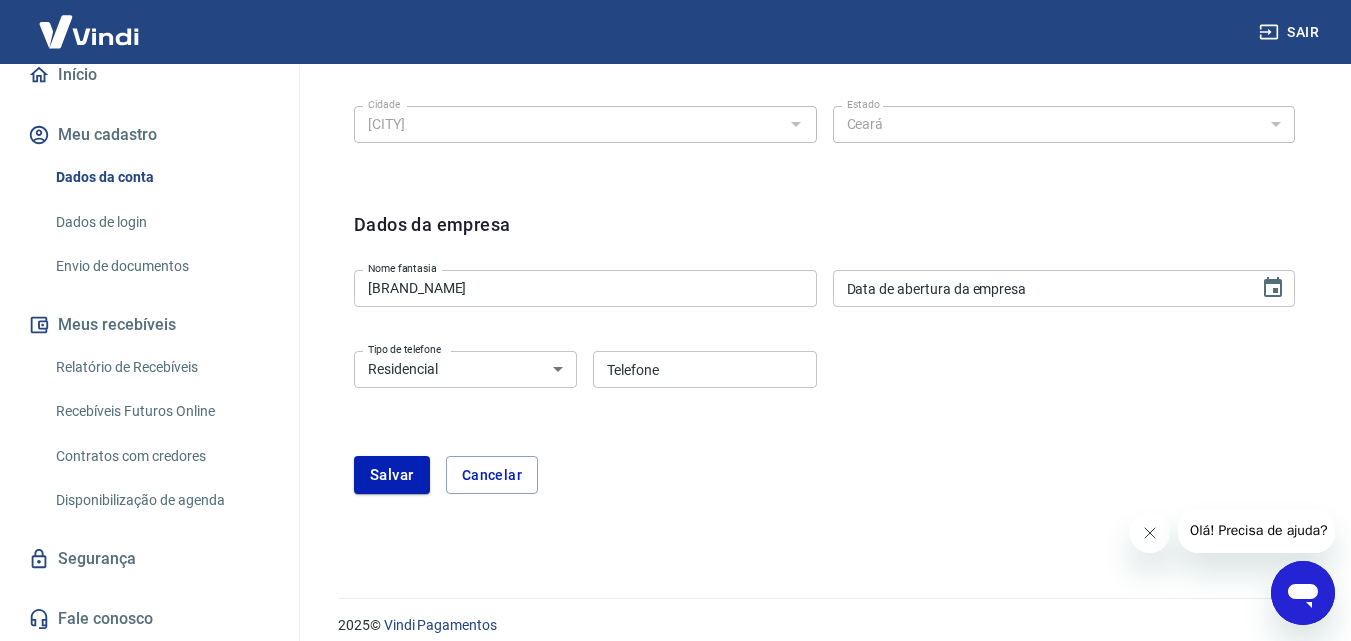select on "business" 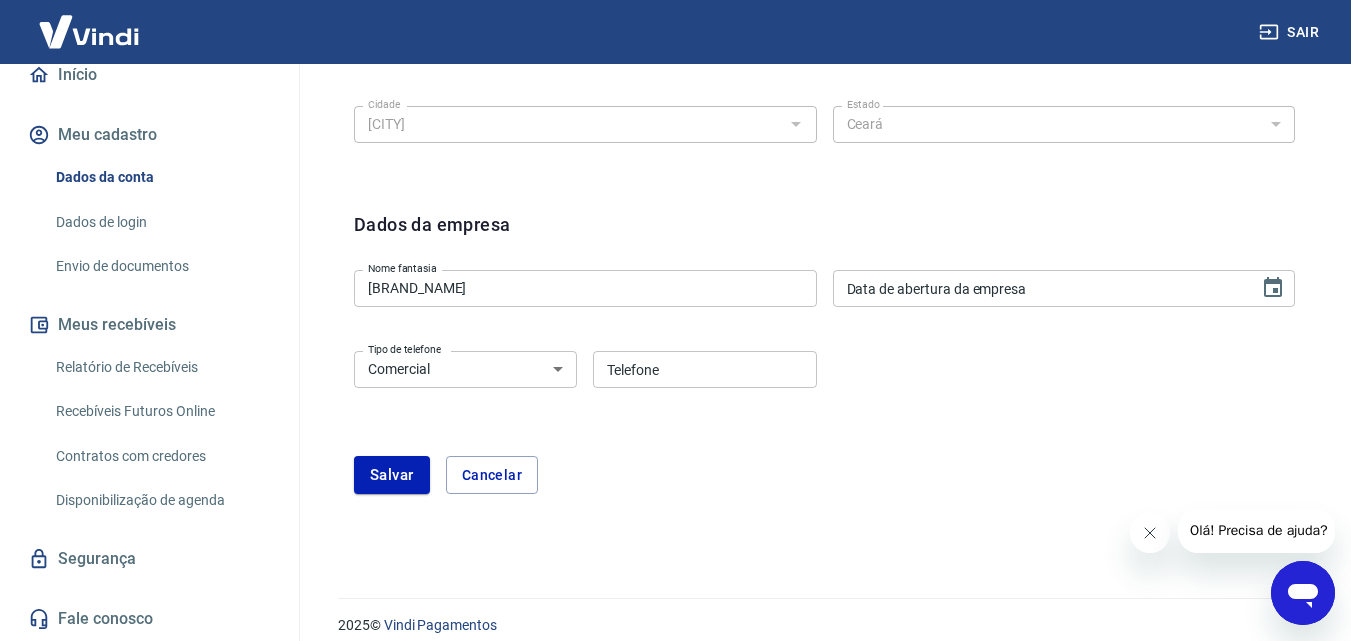 click on "Residencial Comercial" at bounding box center (465, 369) 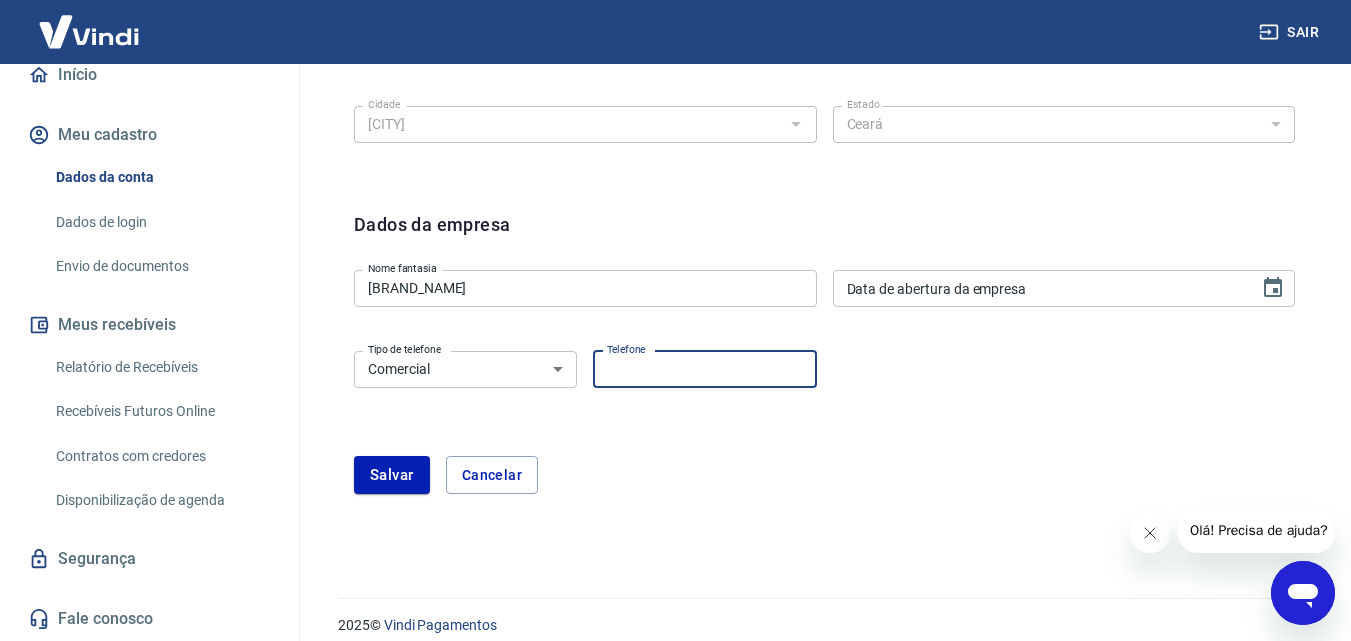 paste on "(85) 8128-3689" 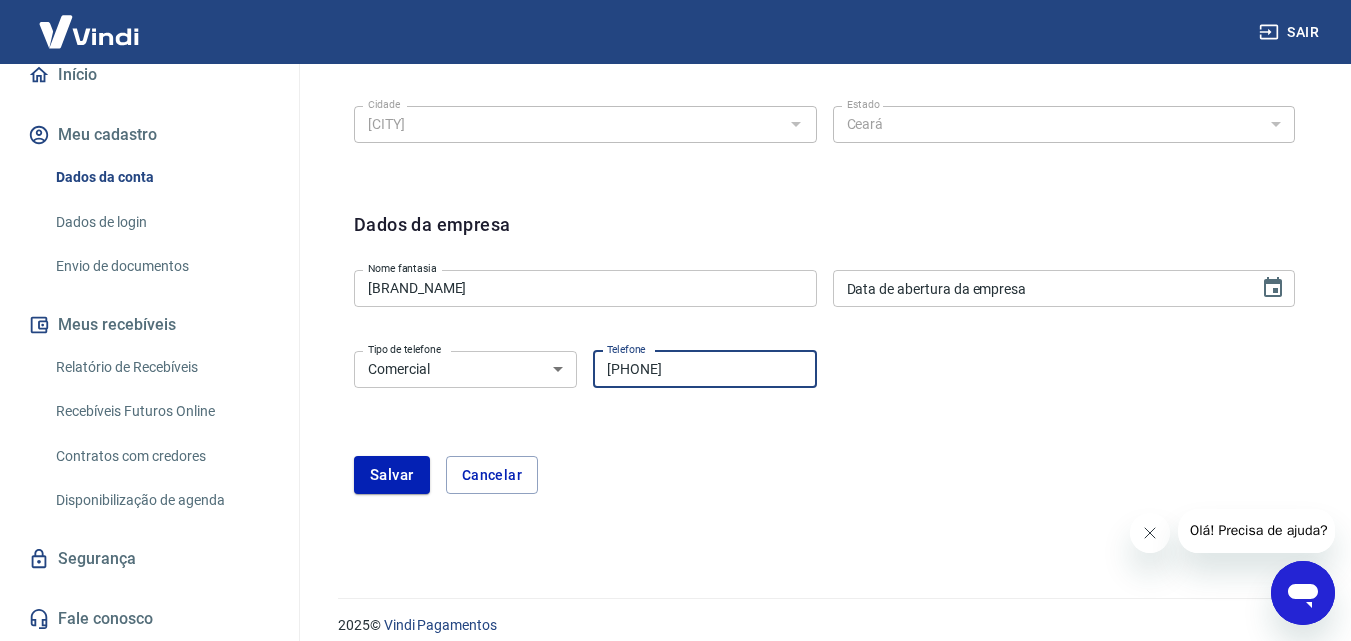 click on "(85) 8128-3689" at bounding box center [704, 369] 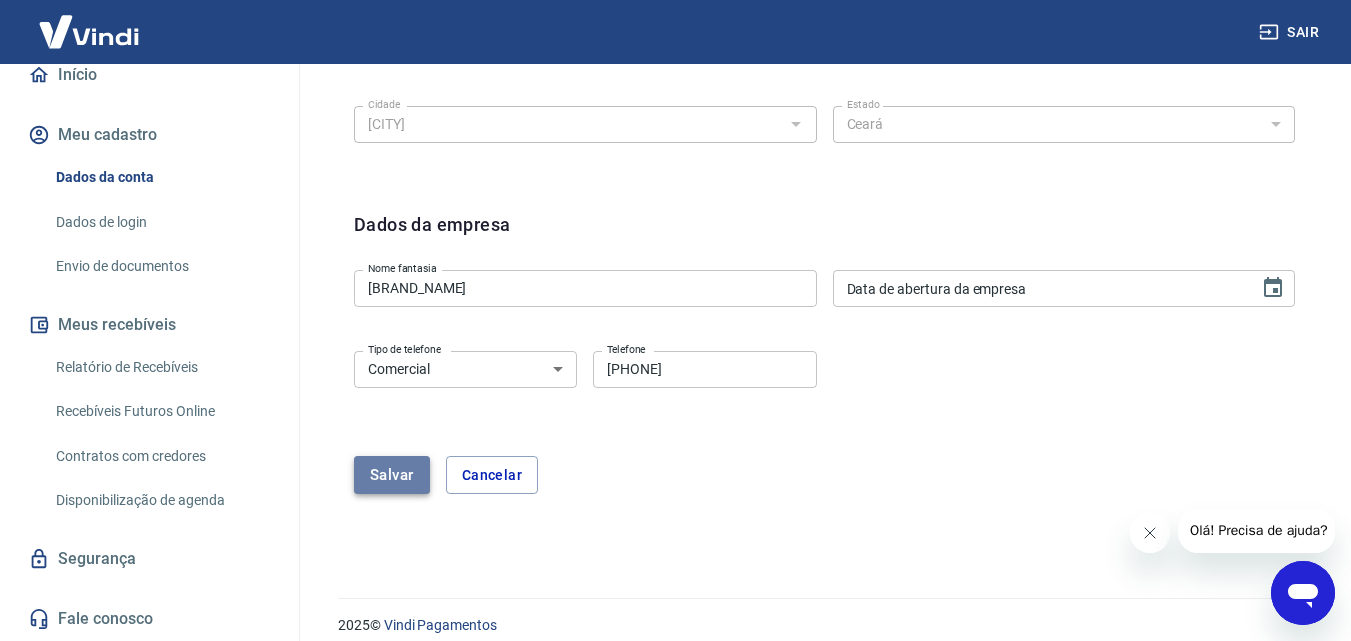 click on "Salvar" at bounding box center [392, 475] 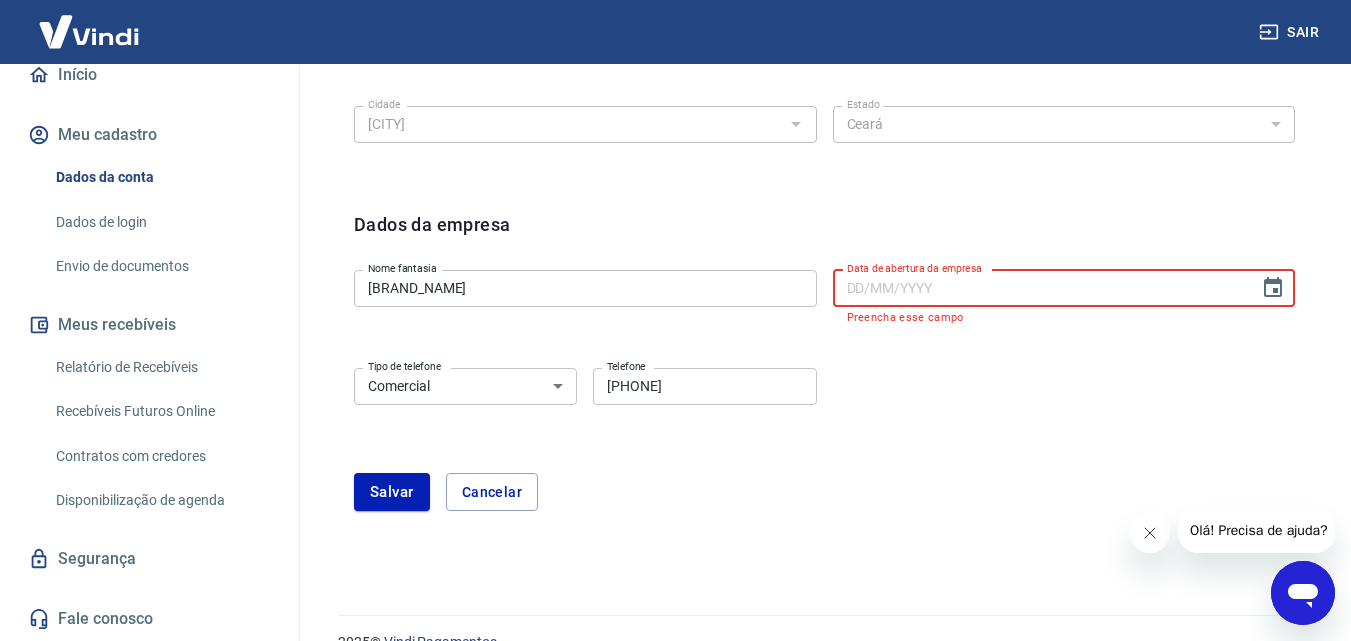 click on "Data de abertura da empresa" at bounding box center [1039, 288] 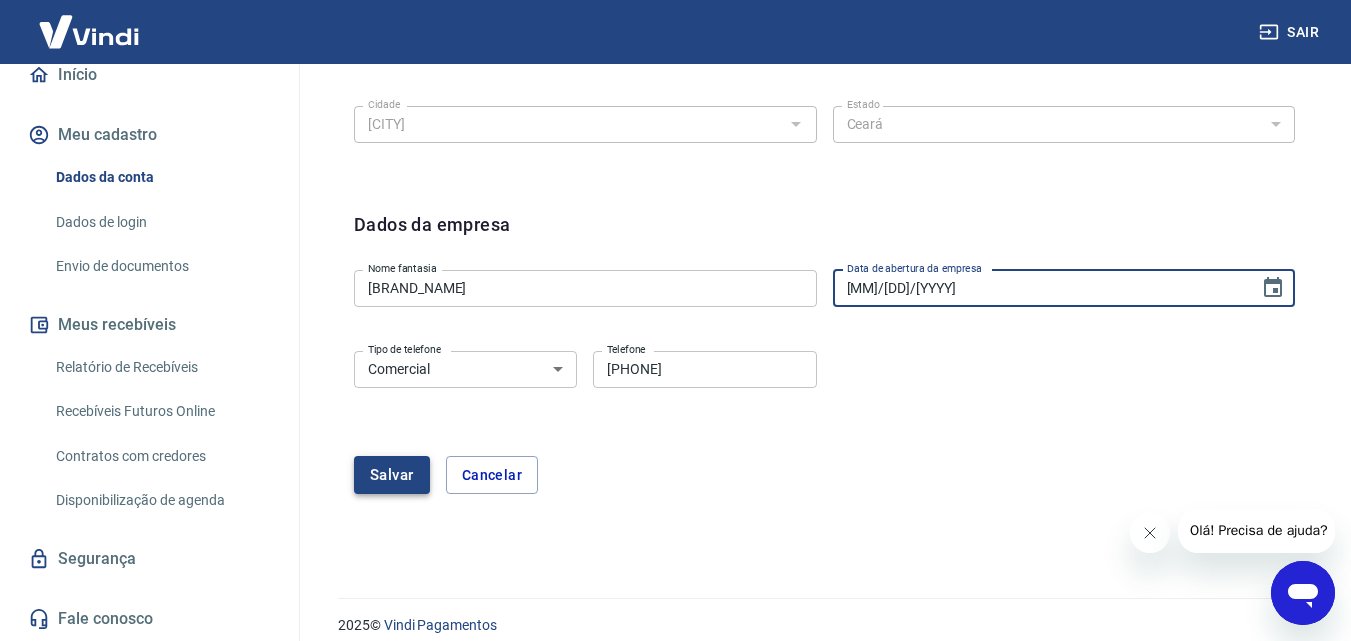 type on "11/07/2018" 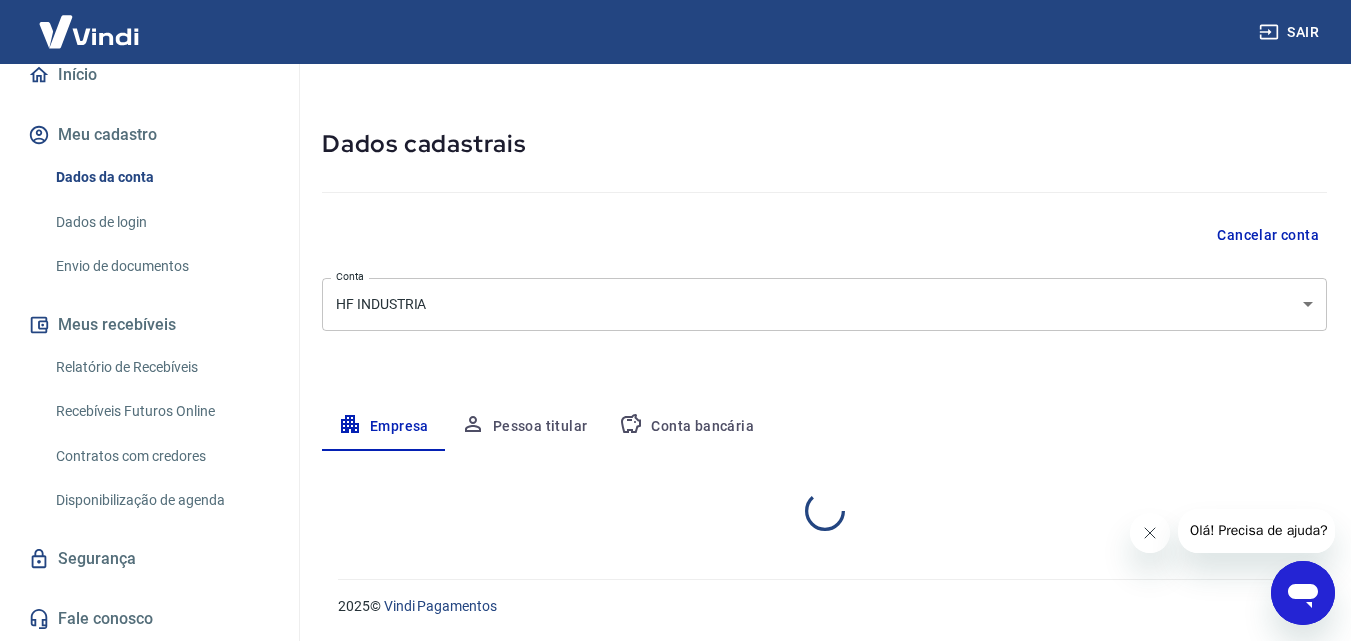 select on "CE" 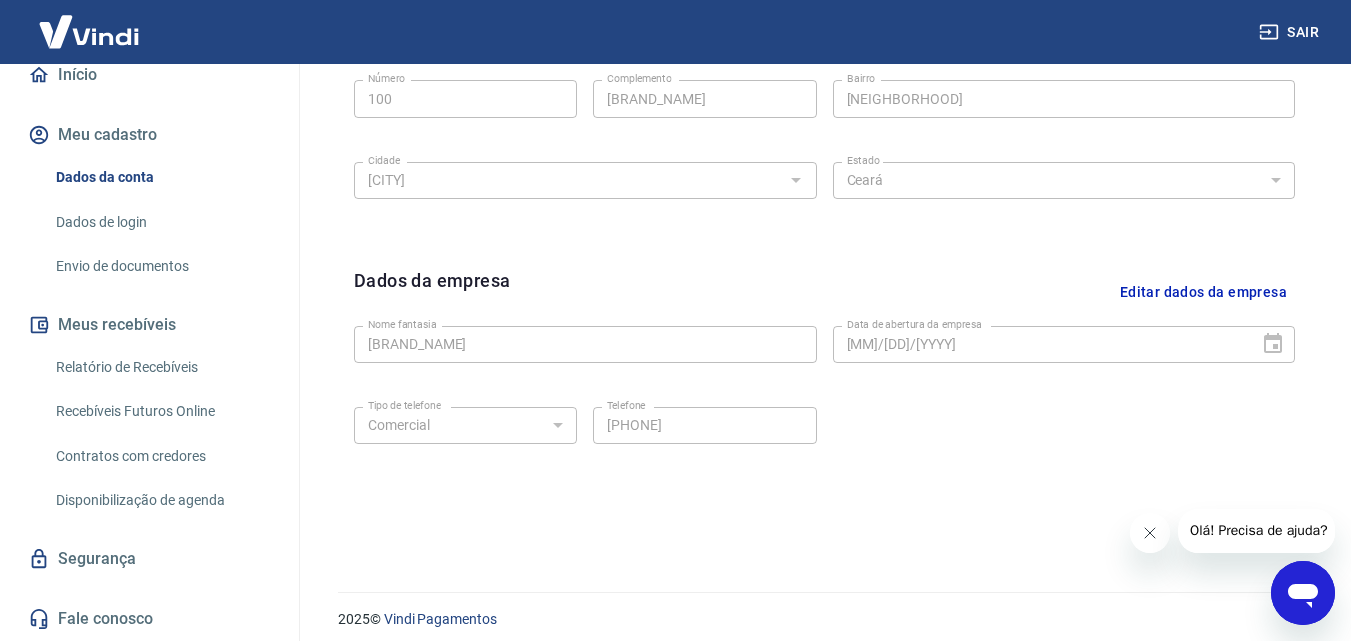 scroll, scrollTop: 801, scrollLeft: 0, axis: vertical 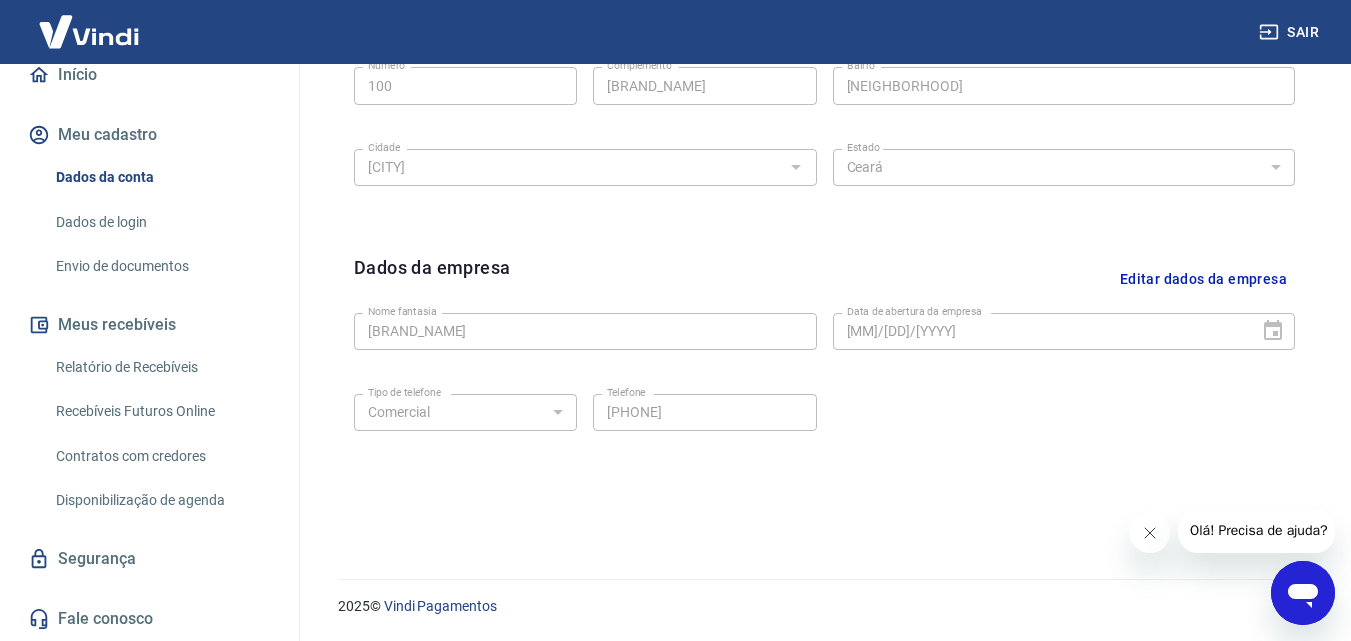click on "Envio de documentos" at bounding box center (161, 266) 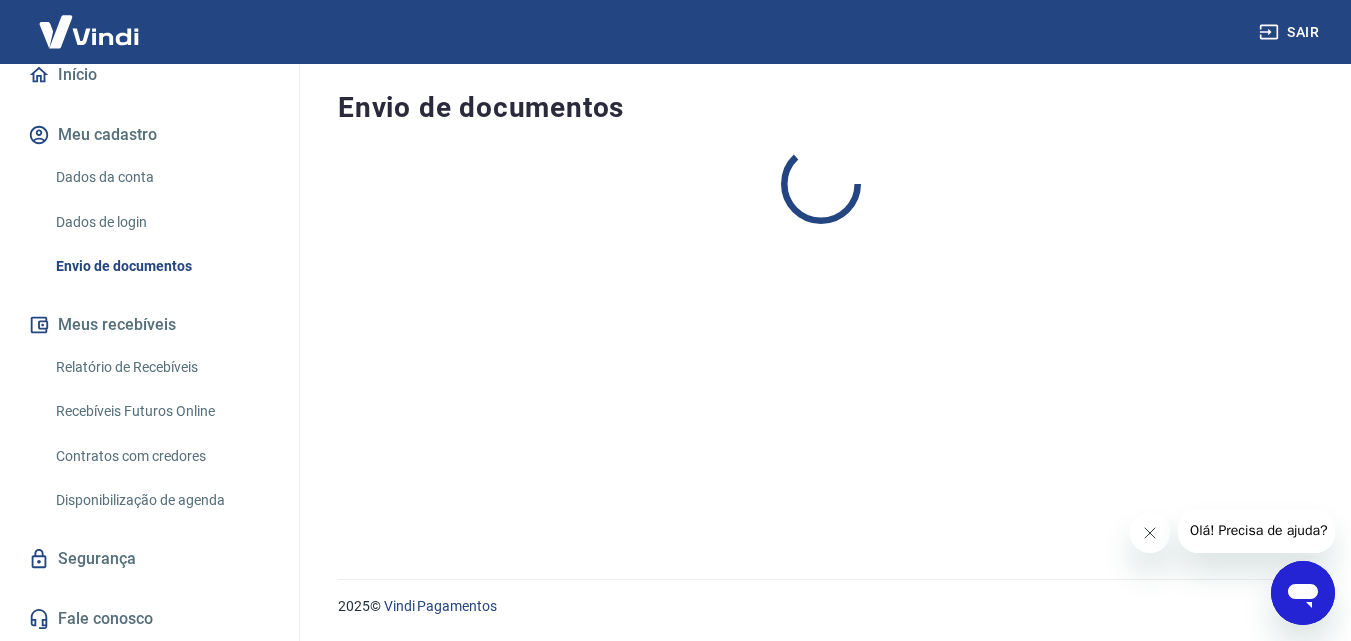 scroll, scrollTop: 0, scrollLeft: 0, axis: both 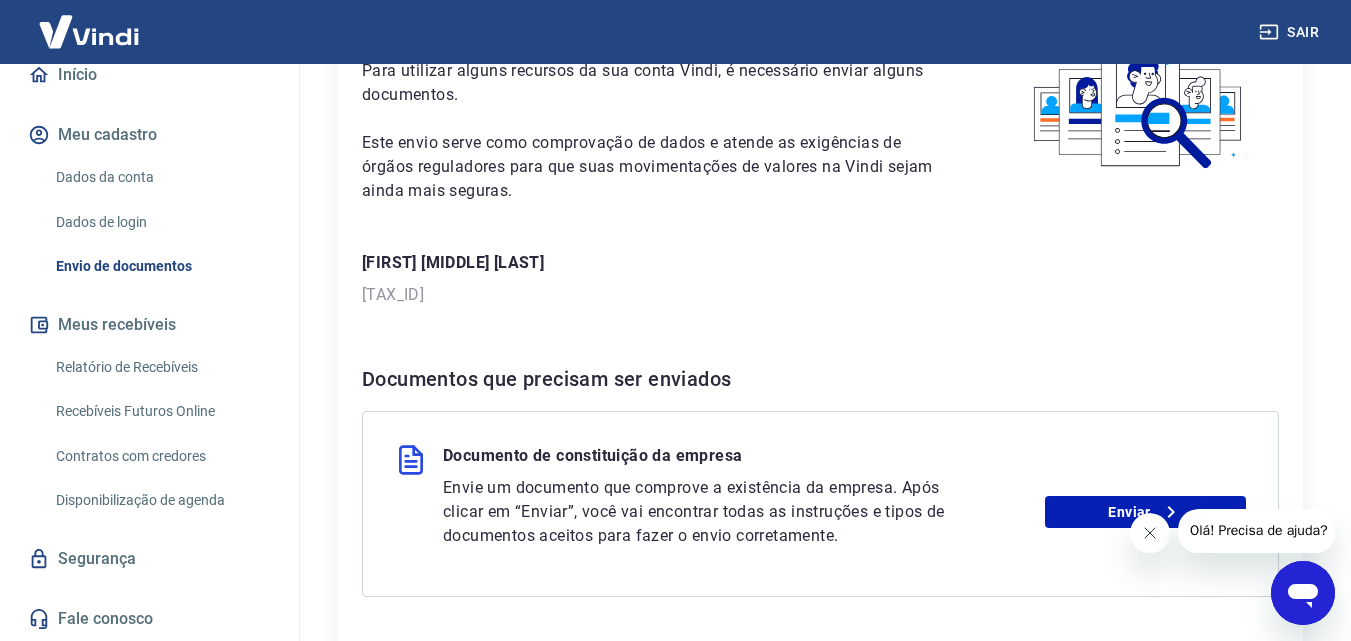 drag, startPoint x: 413, startPoint y: 300, endPoint x: 569, endPoint y: 290, distance: 156.32019 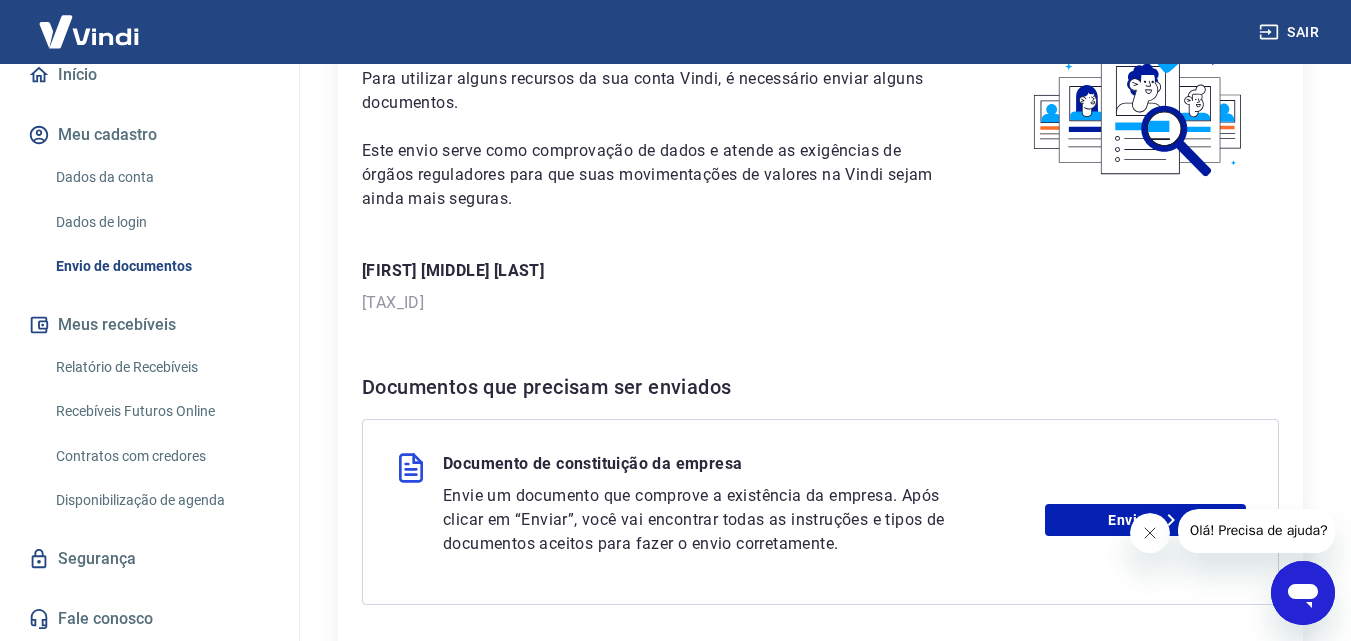 scroll, scrollTop: 136, scrollLeft: 0, axis: vertical 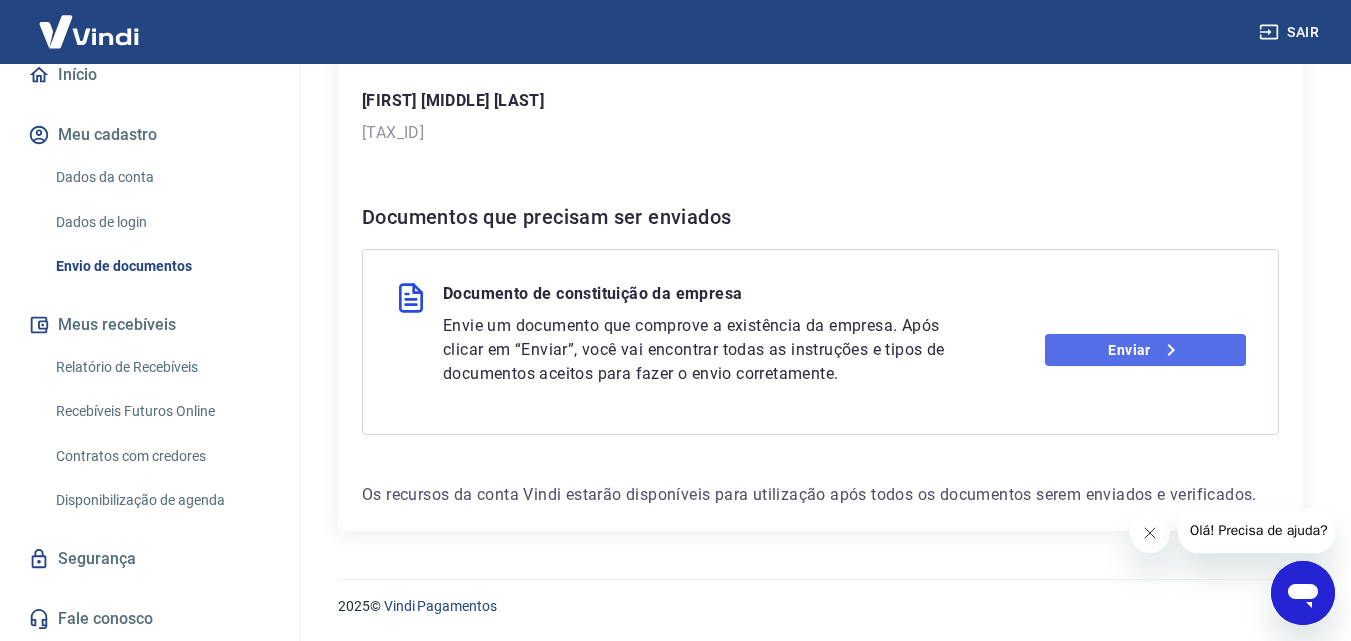 click on "Enviar" at bounding box center (1145, 350) 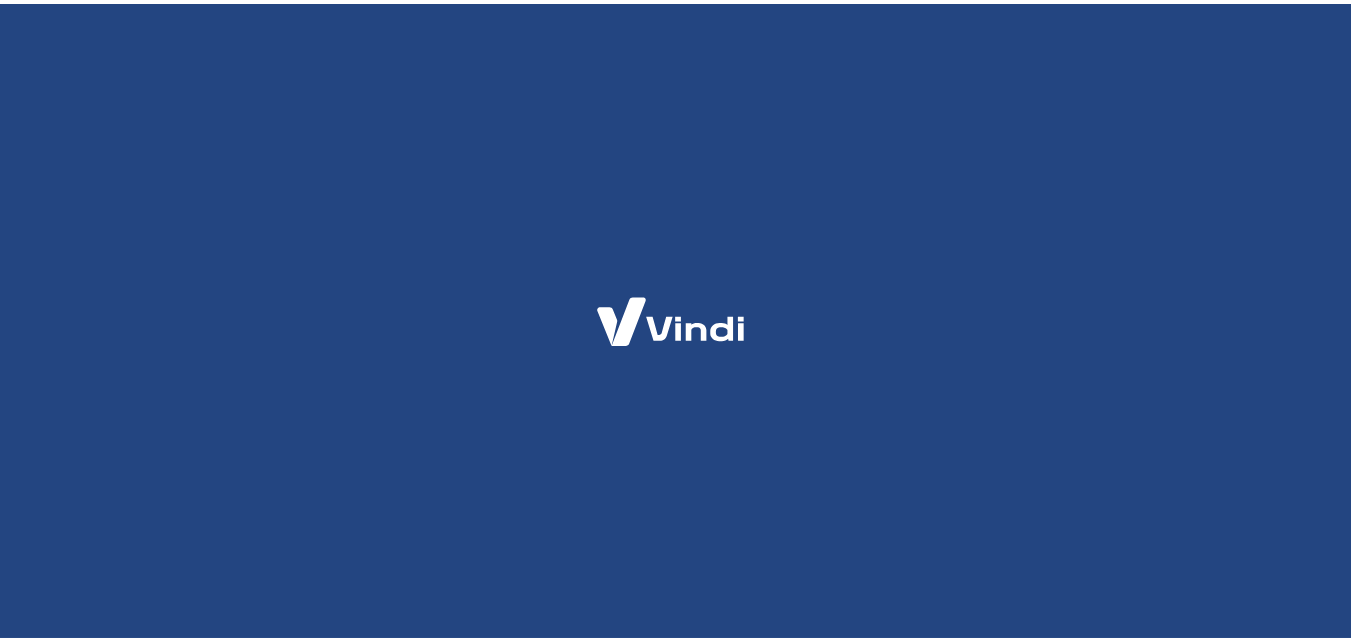 scroll, scrollTop: 0, scrollLeft: 0, axis: both 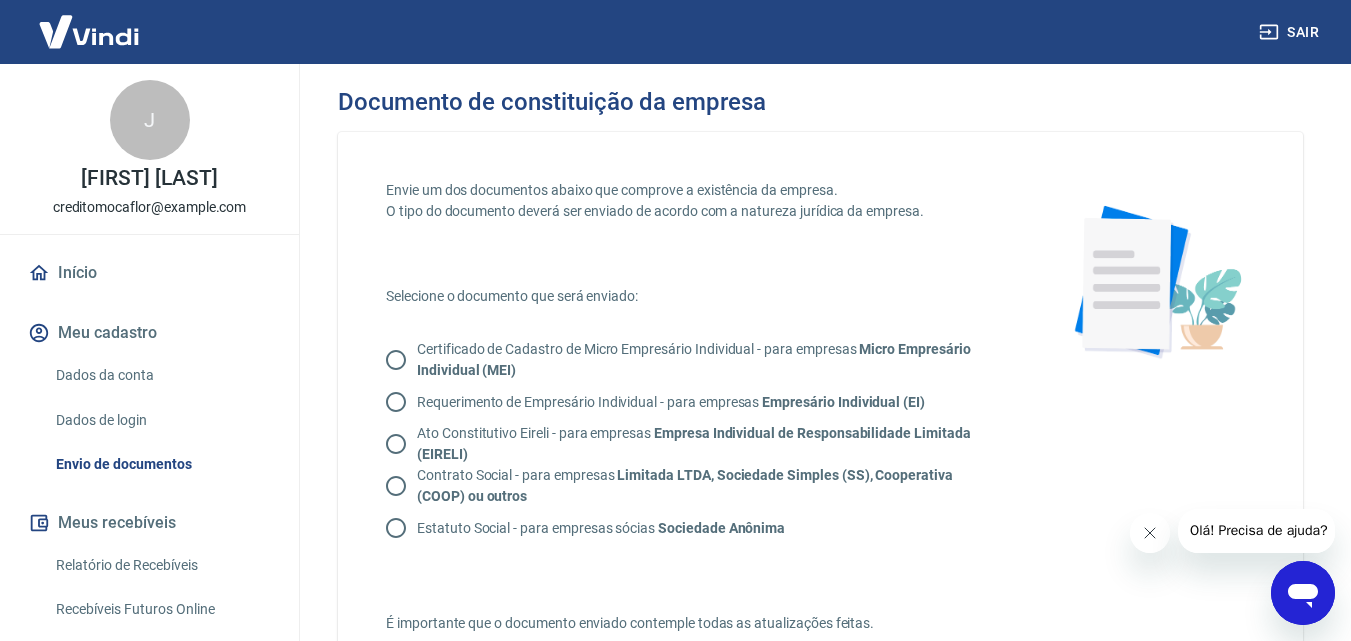 click on "Contrato Social - para empresas   Limitada LTDA, Sociedade Simples (SS), Cooperativa (COOP) ou outros" at bounding box center (396, 486) 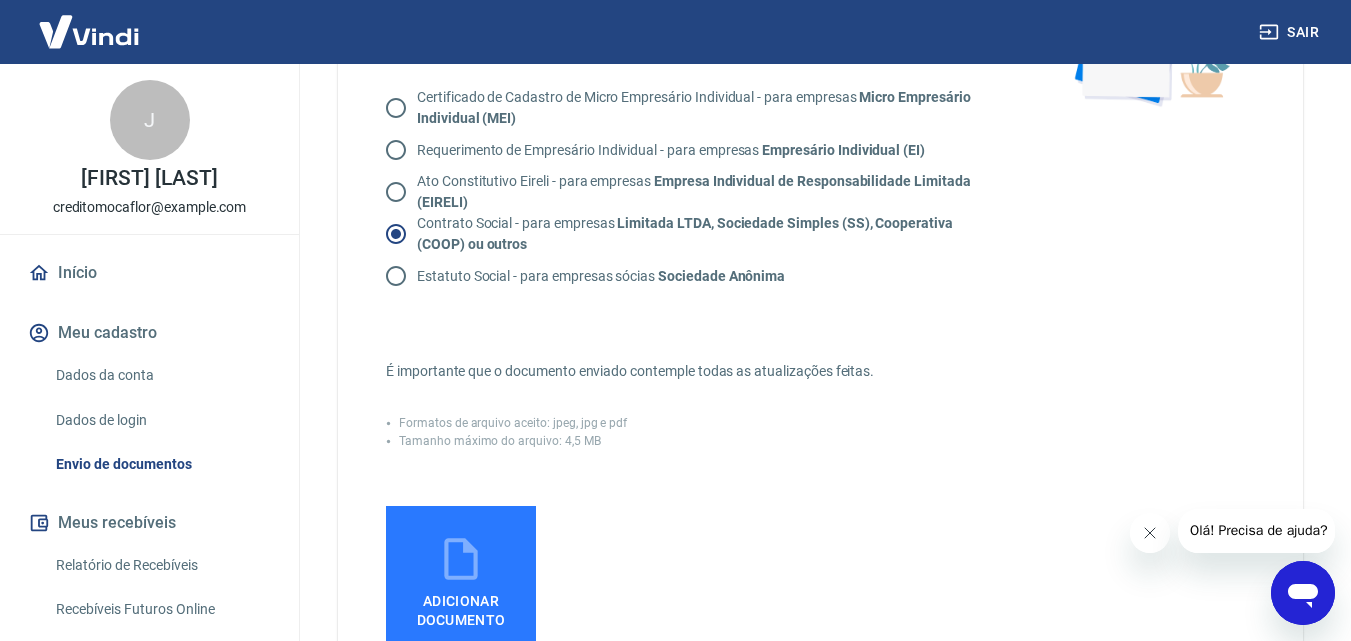 scroll, scrollTop: 343, scrollLeft: 0, axis: vertical 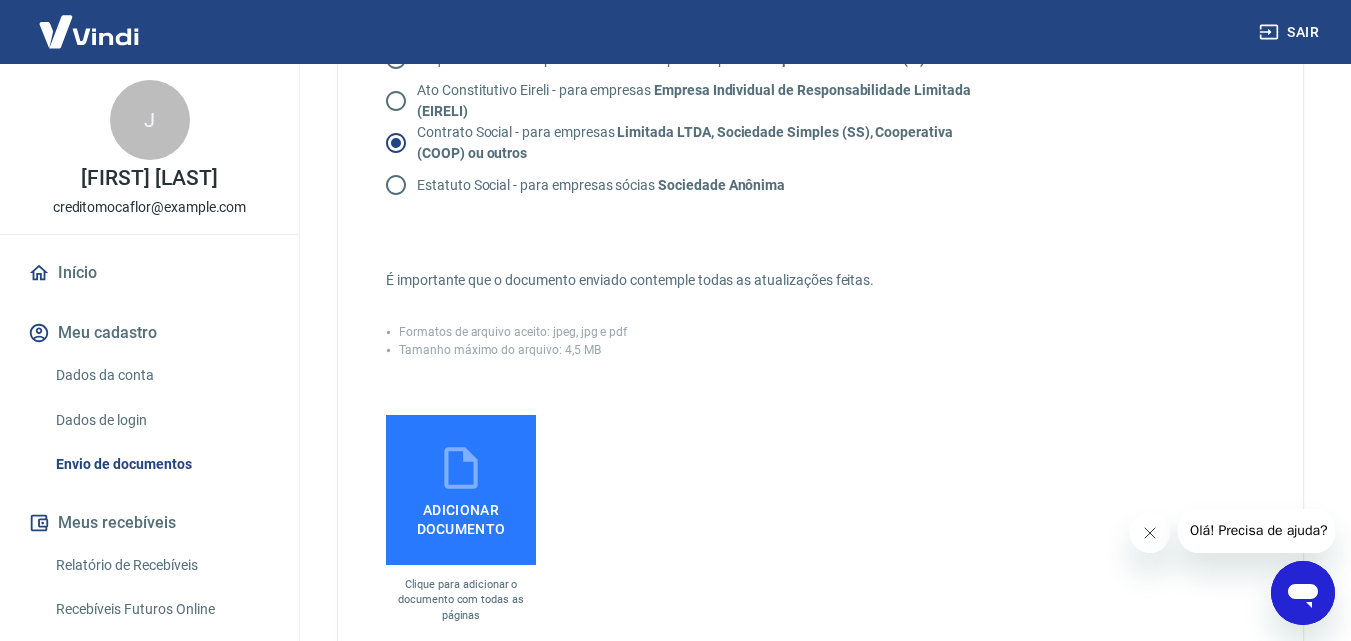 click on "Adicionar documento" at bounding box center [461, 490] 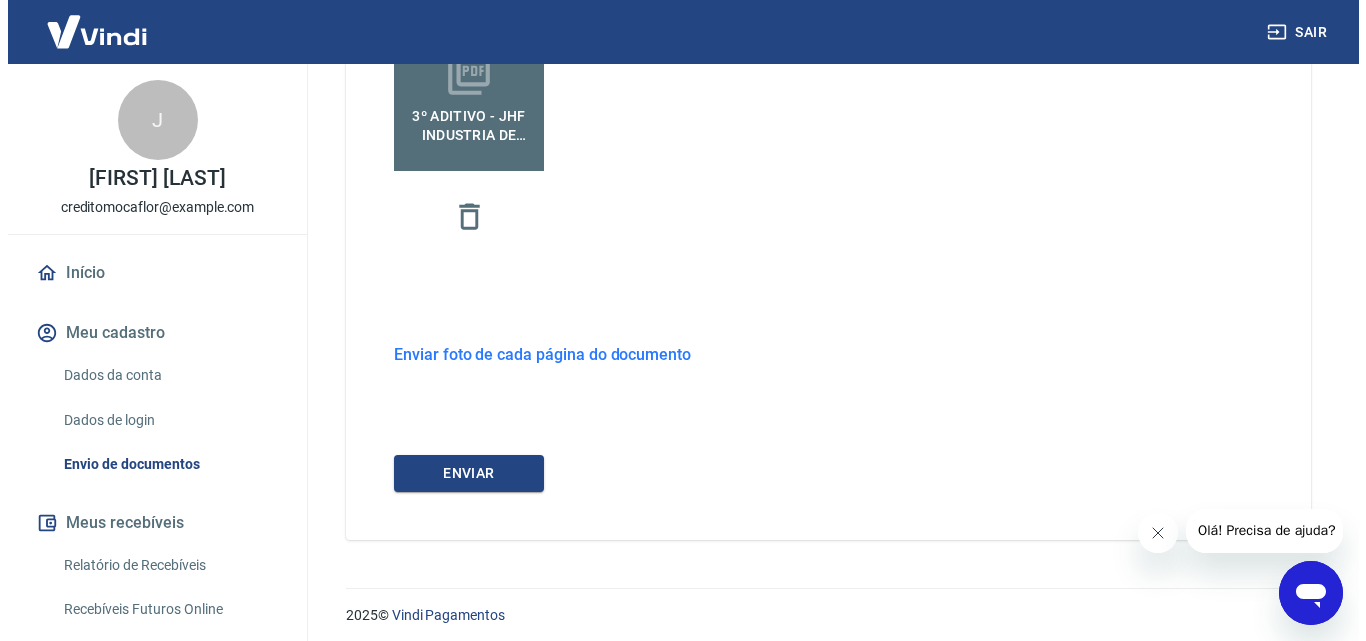 scroll, scrollTop: 746, scrollLeft: 0, axis: vertical 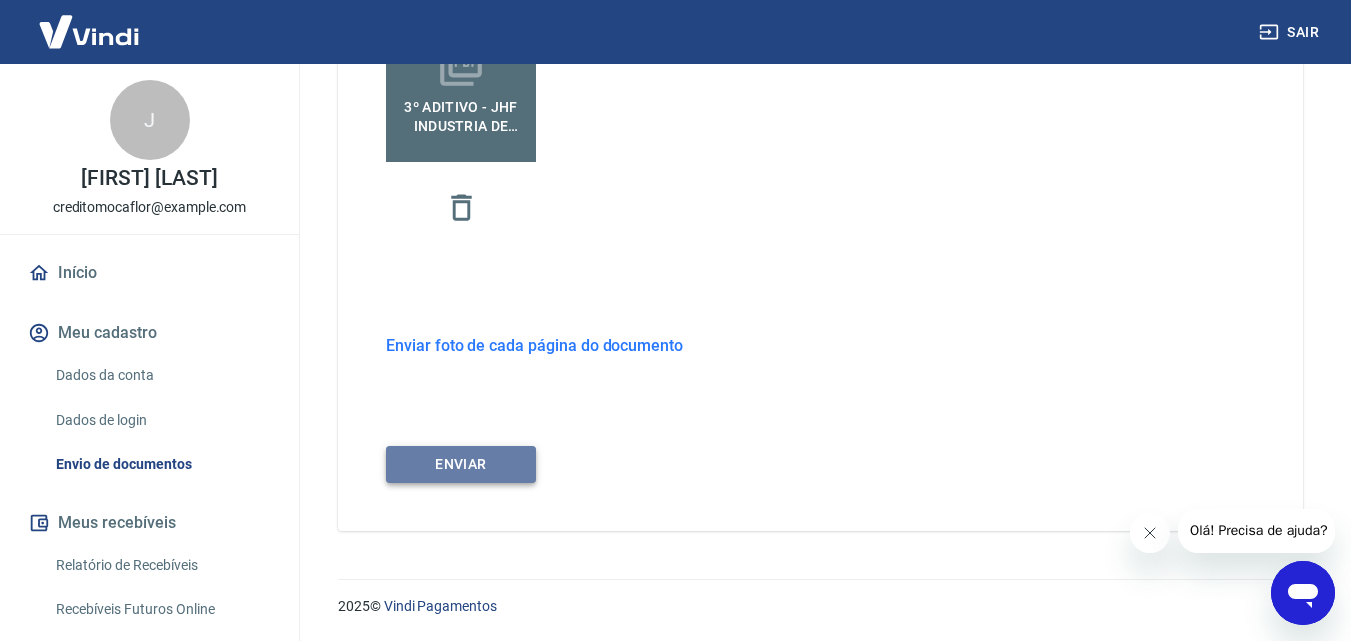 click on "ENVIAR" at bounding box center [461, 464] 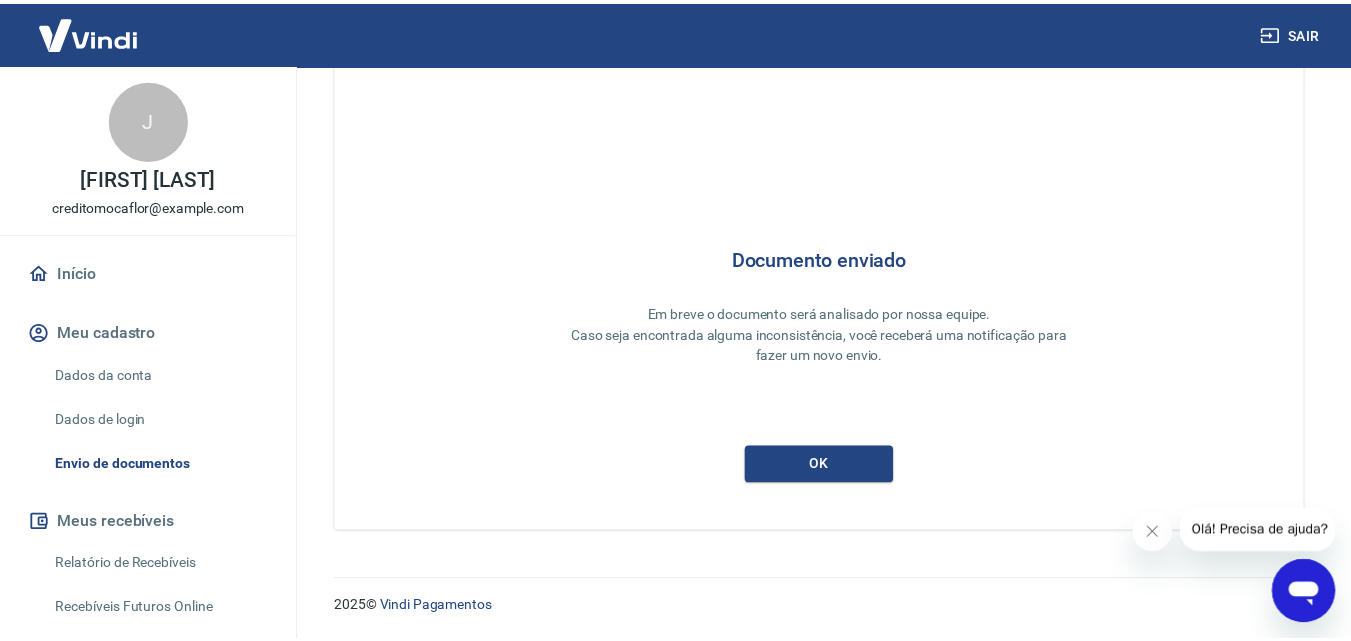scroll, scrollTop: 53, scrollLeft: 0, axis: vertical 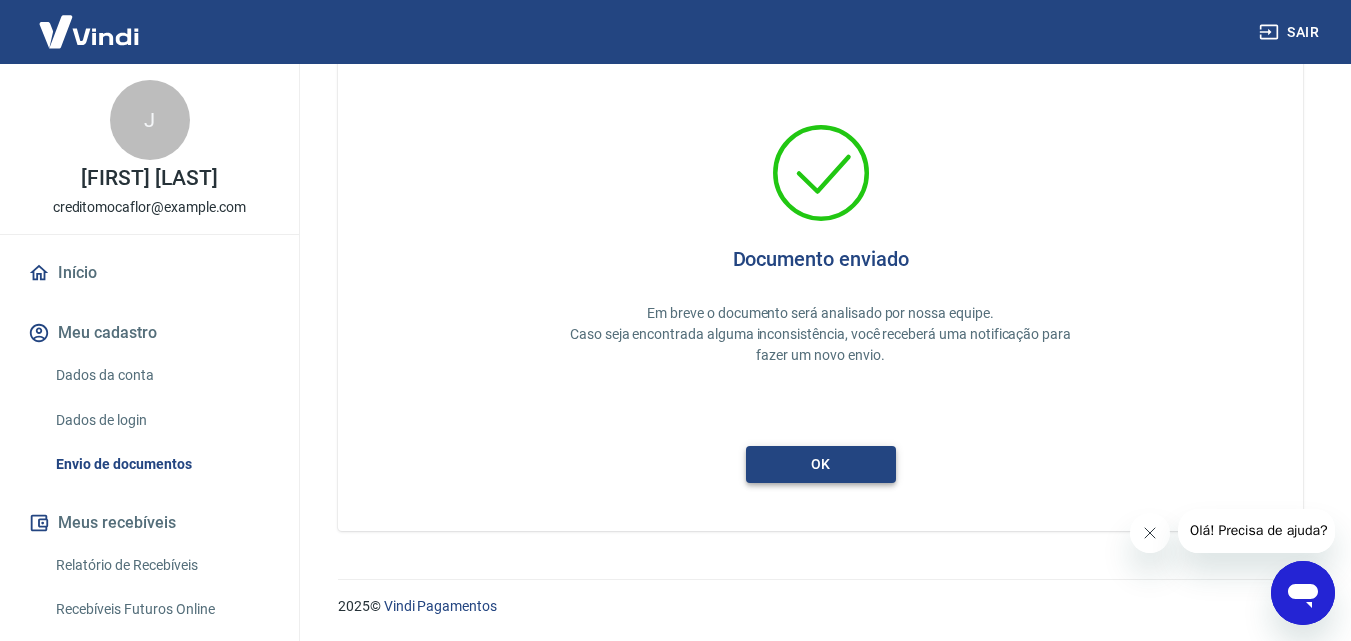 click on "ok" at bounding box center [821, 464] 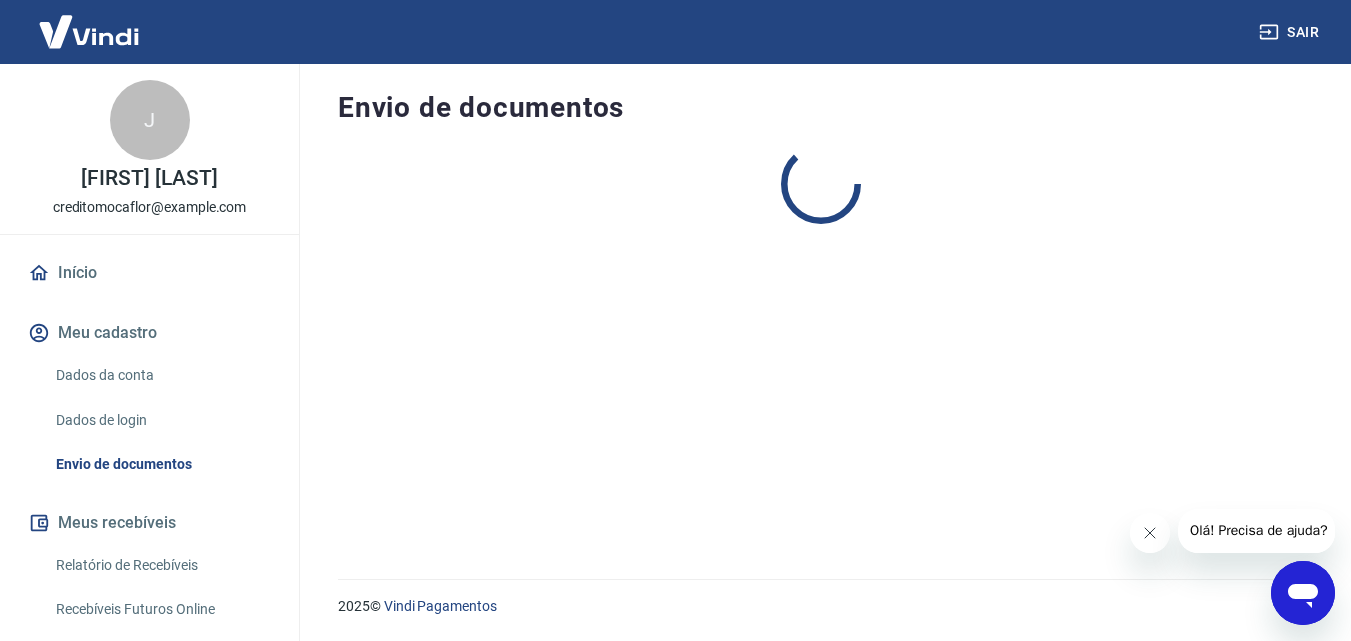 scroll, scrollTop: 0, scrollLeft: 0, axis: both 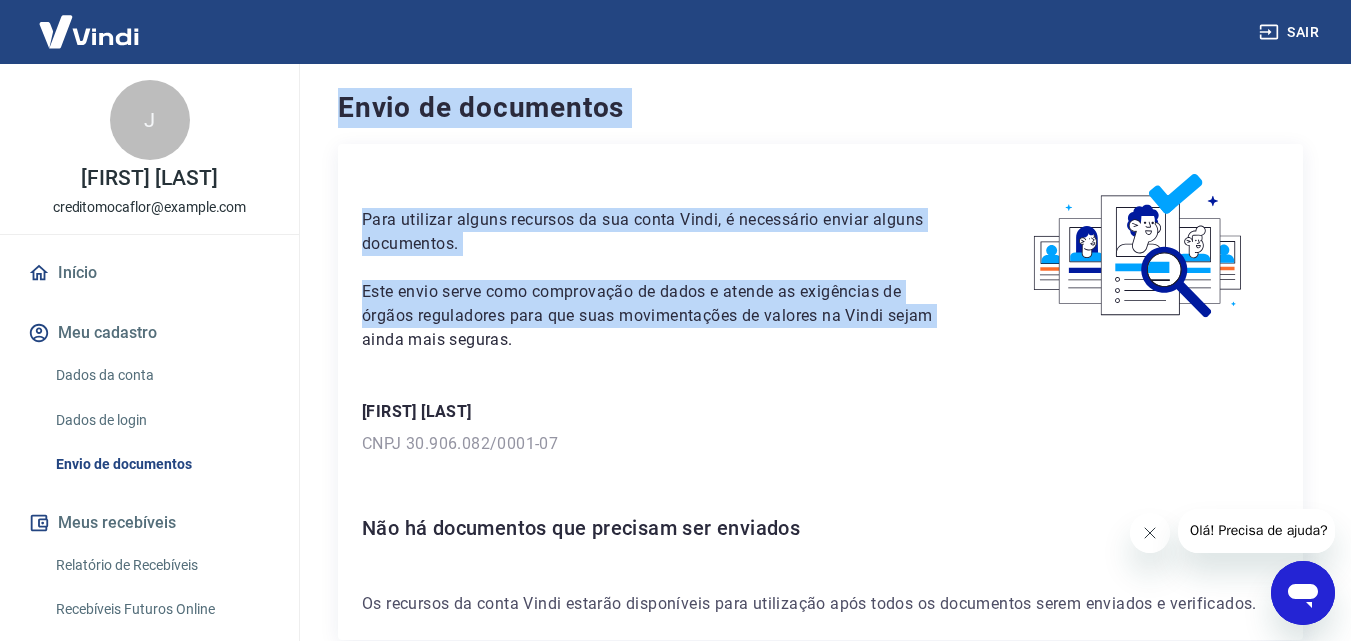 click on "Sair J [FIRST] [LAST] creditomocaflor@example.com Início Meu cadastro Dados da conta Dados de login Envio de documentos Meus recebíveis Relatório de Recebíveis Recebíveis Futuros Online Contratos com credores Disponibilização de agenda Segurança Fale conosco Envio de documentos Para utilizar alguns recursos da sua conta Vindi, é necessário enviar alguns documentos. Este envio serve como comprovação de dados e atende as exigências de órgãos reguladores para que suas movimentações de valores na Vindi sejam ainda mais seguras. [FIRST] [LAST] CNPJ 30.906.082/0001-07 Não há documentos que precisam ser enviados Os recursos da conta Vindi estarão disponíveis para utilização após todos os documentos serem enviados e verificados. 2025 © Vindi Pagamentos" at bounding box center [675, 320] 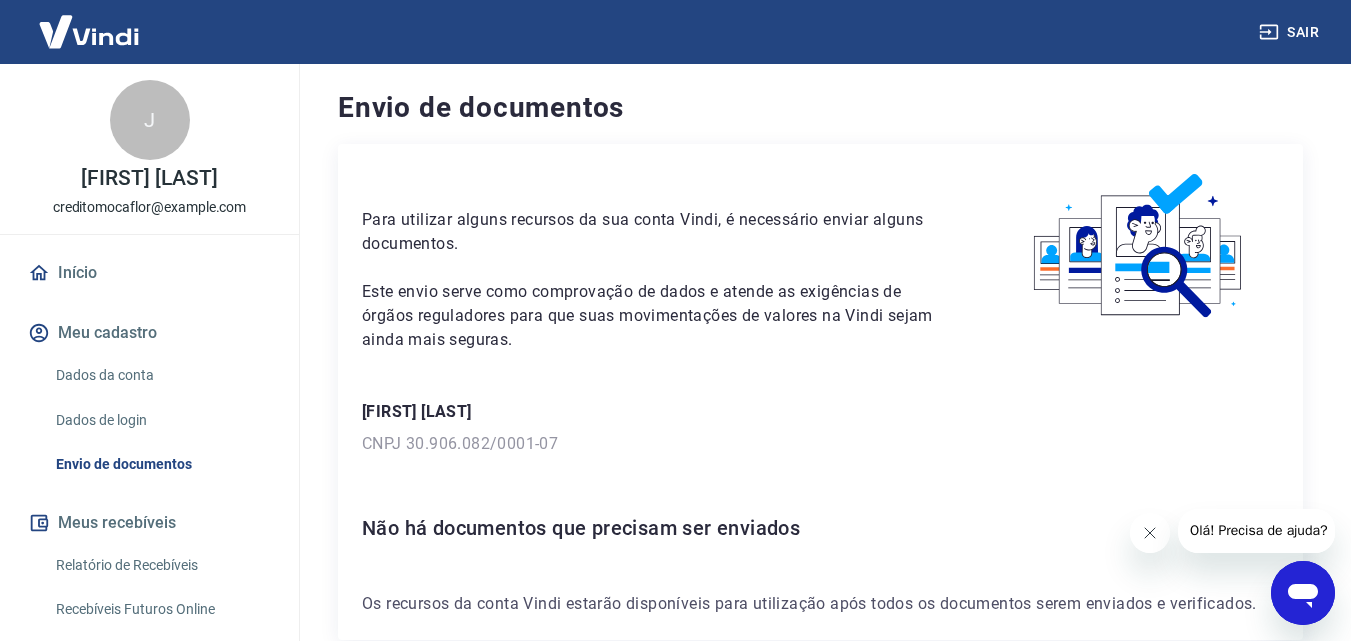 click on "Para utilizar alguns recursos da sua conta Vindi, é necessário enviar alguns documentos. Este envio serve como comprovação de dados e atende as exigências de órgãos reguladores para que suas movimentações de valores na Vindi sejam ainda mais seguras. [FIRST] [LAST] CNPJ 30.906.082/0001-07 Não há documentos que precisam ser enviados Os recursos da conta Vindi estarão disponíveis para utilização após todos os documentos serem enviados e verificados." at bounding box center (820, 392) 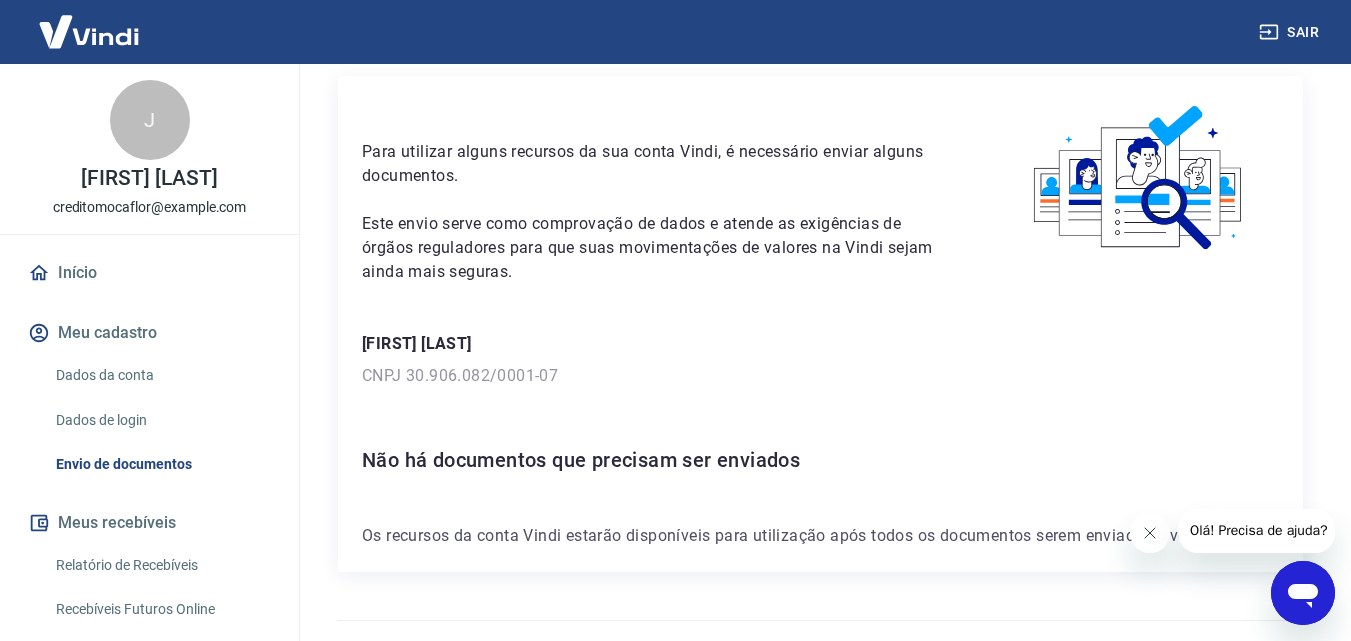 scroll, scrollTop: 109, scrollLeft: 0, axis: vertical 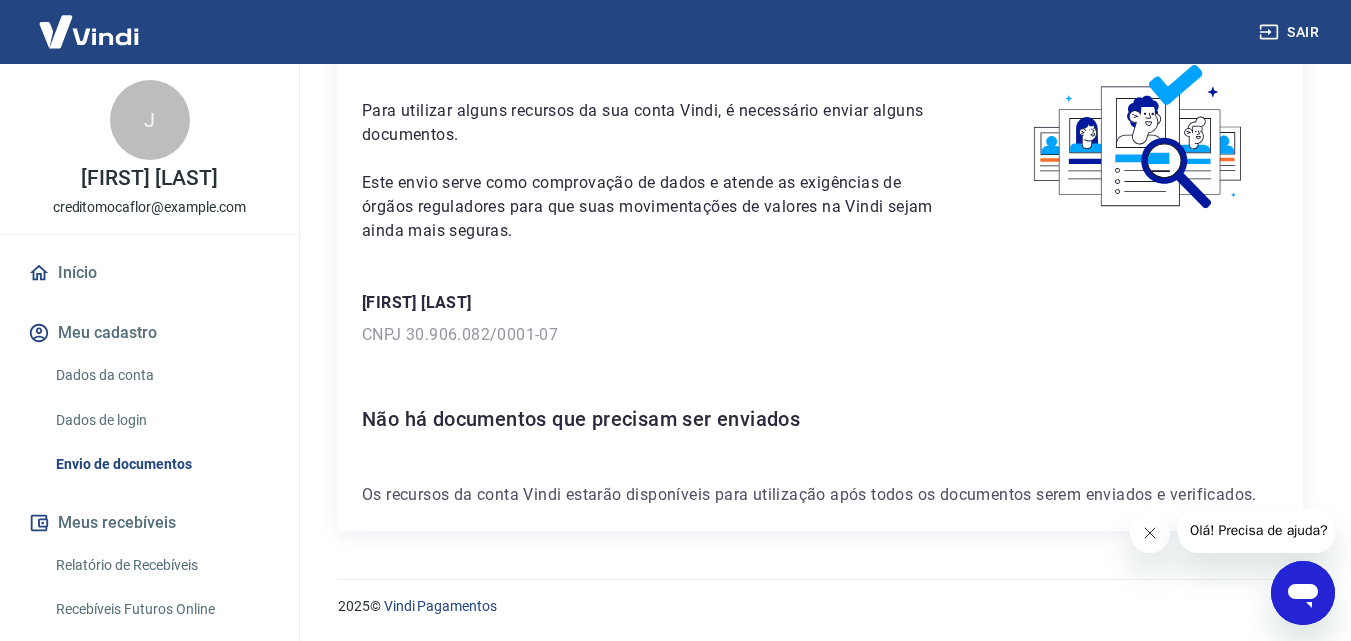 click on "Não há documentos que precisam ser enviados" at bounding box center (820, 419) 